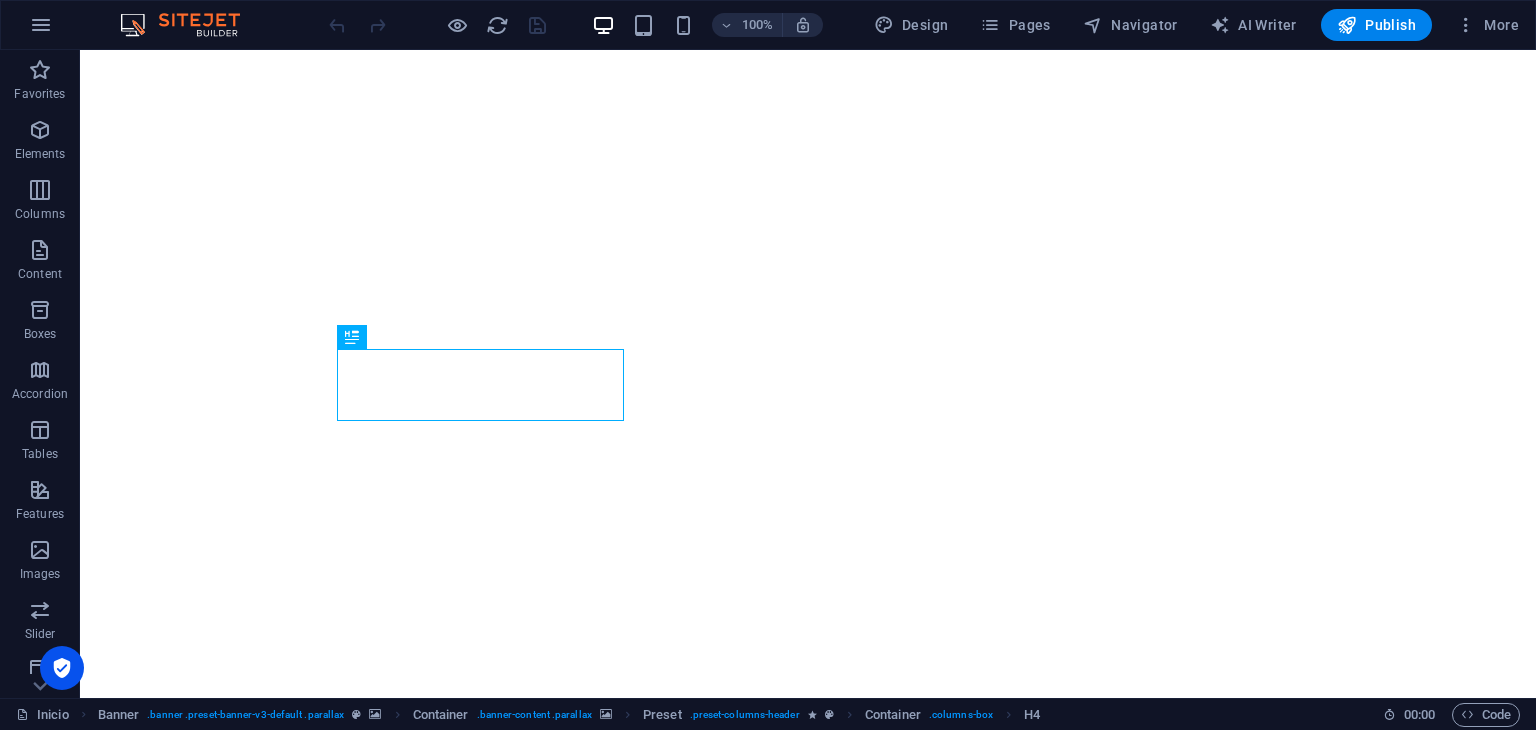 scroll, scrollTop: 0, scrollLeft: 0, axis: both 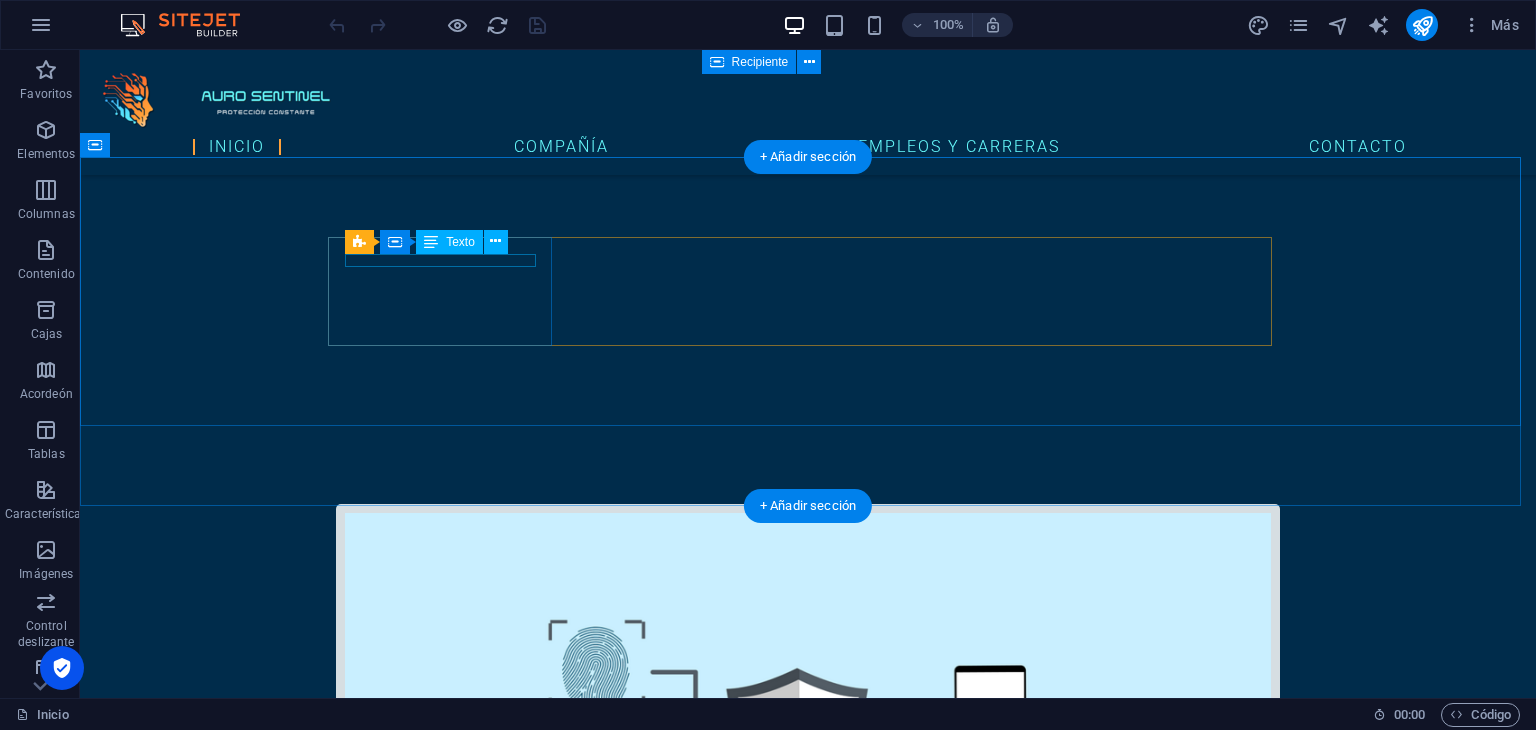 click on "Redes" at bounding box center (808, 3922) 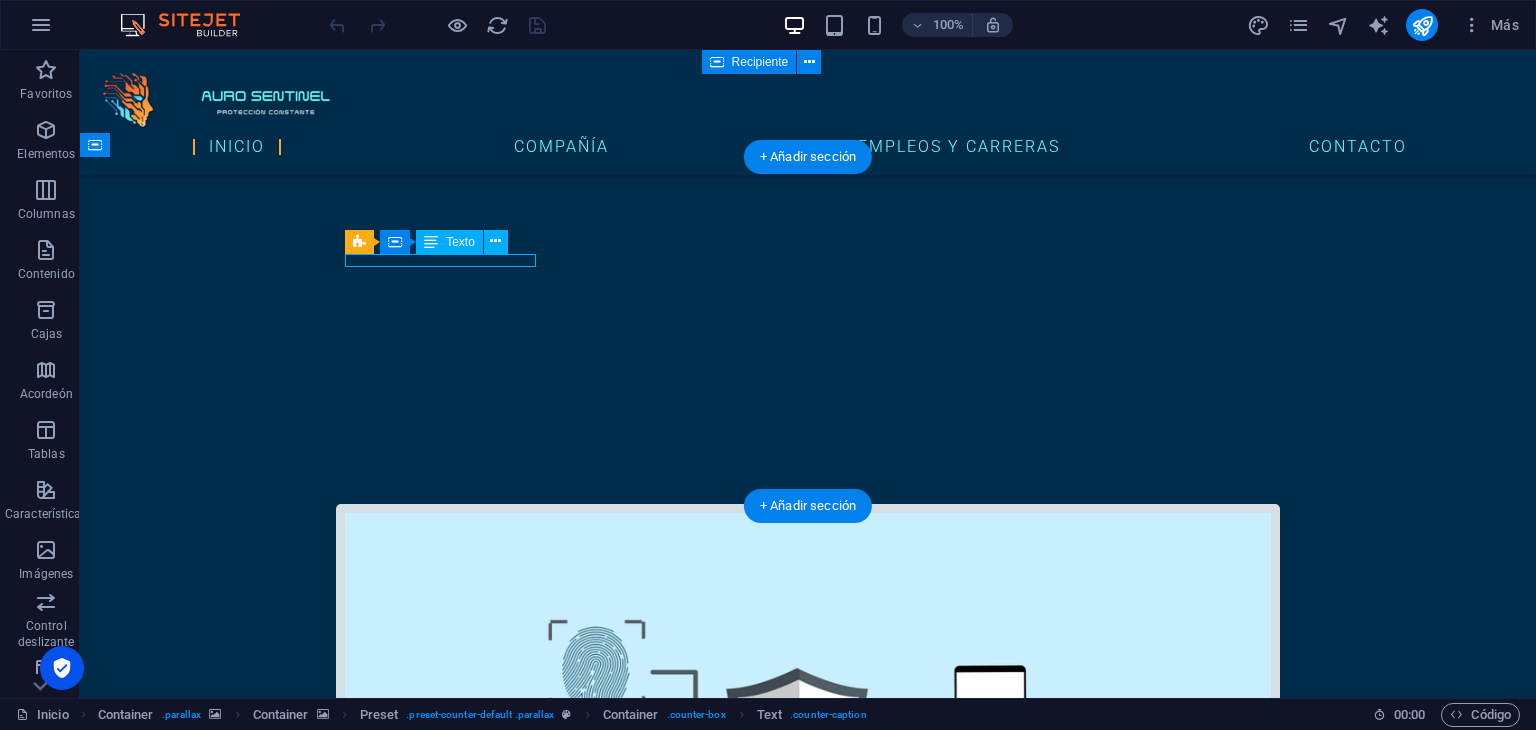 click on "Redes" at bounding box center (808, 3922) 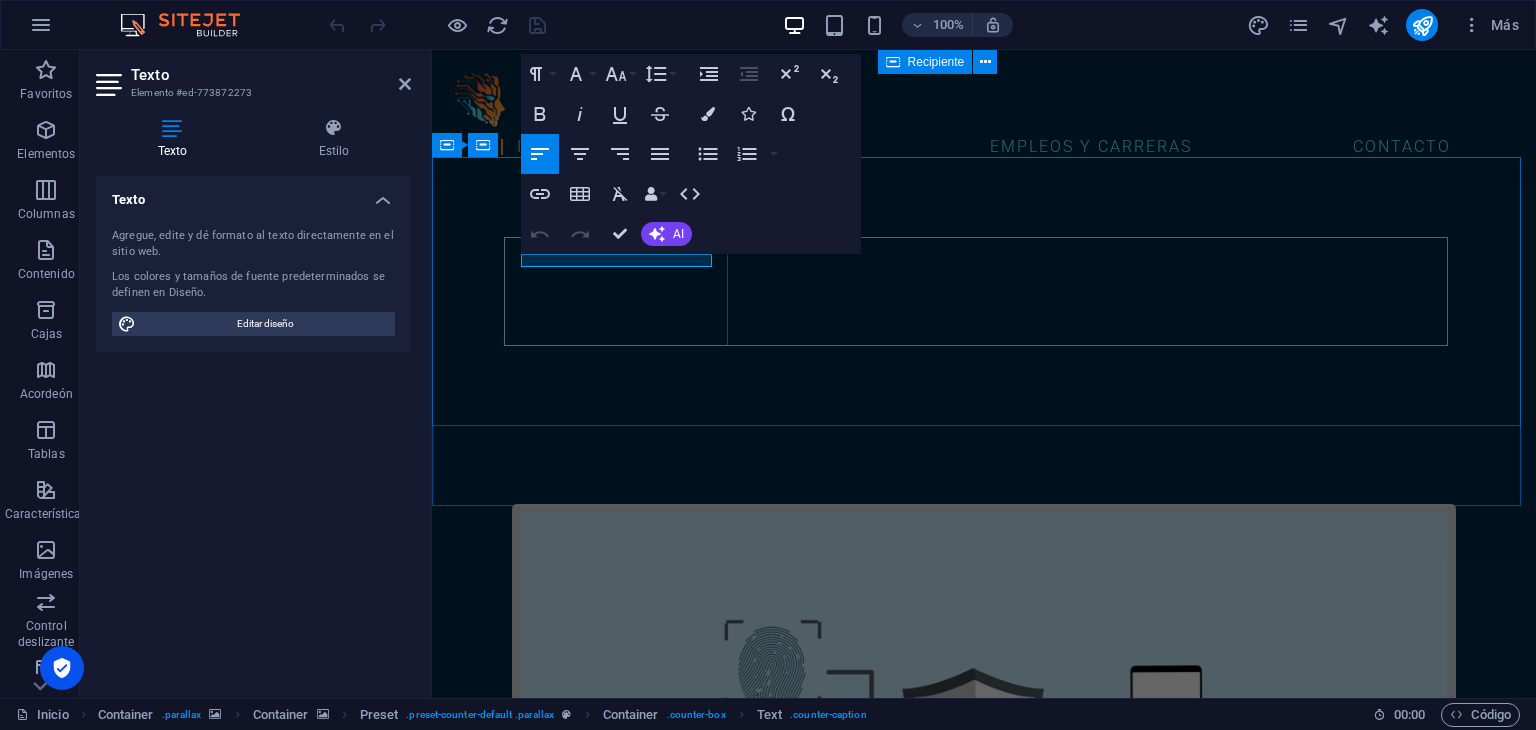 click on "Redes" at bounding box center [984, 3922] 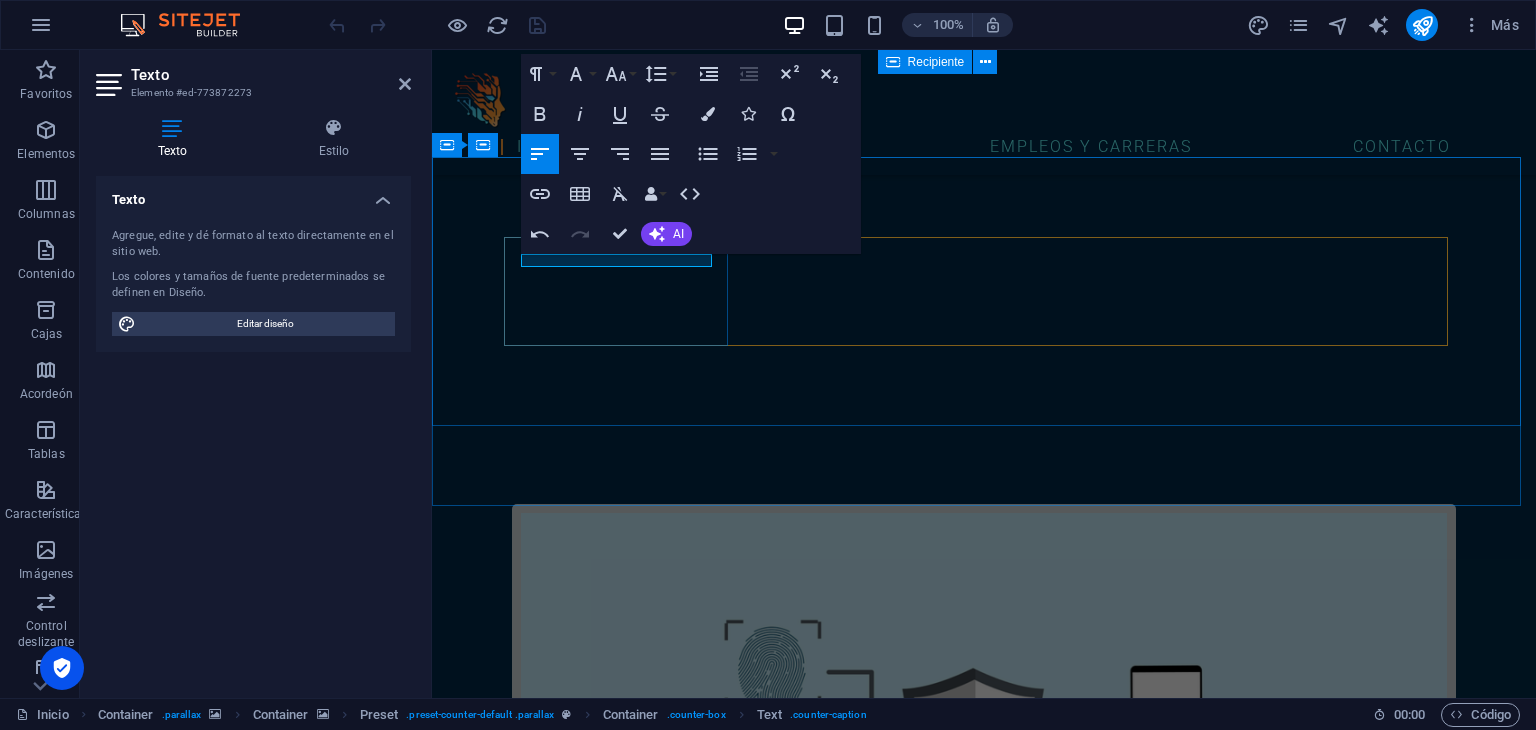 type 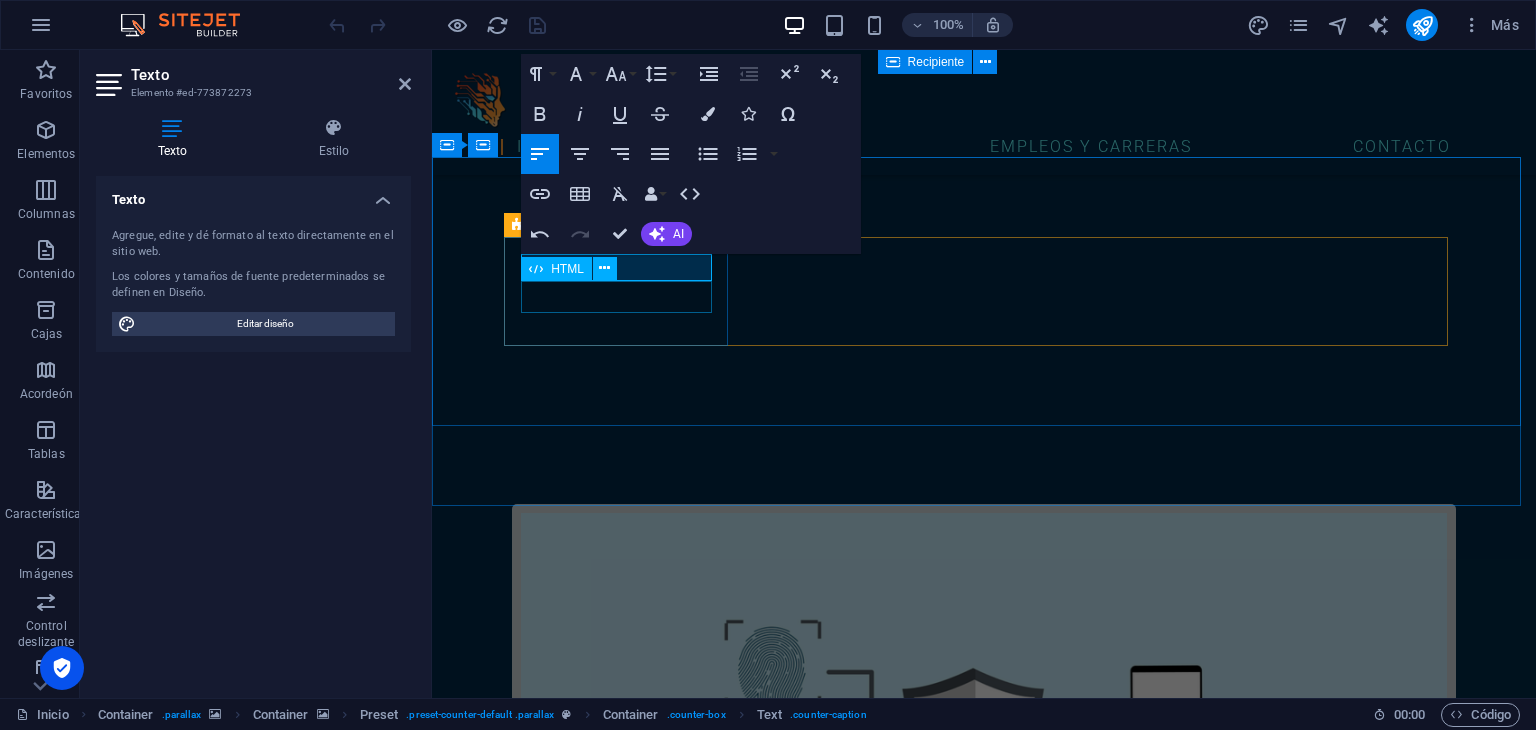 click on "1340" at bounding box center (984, 3945) 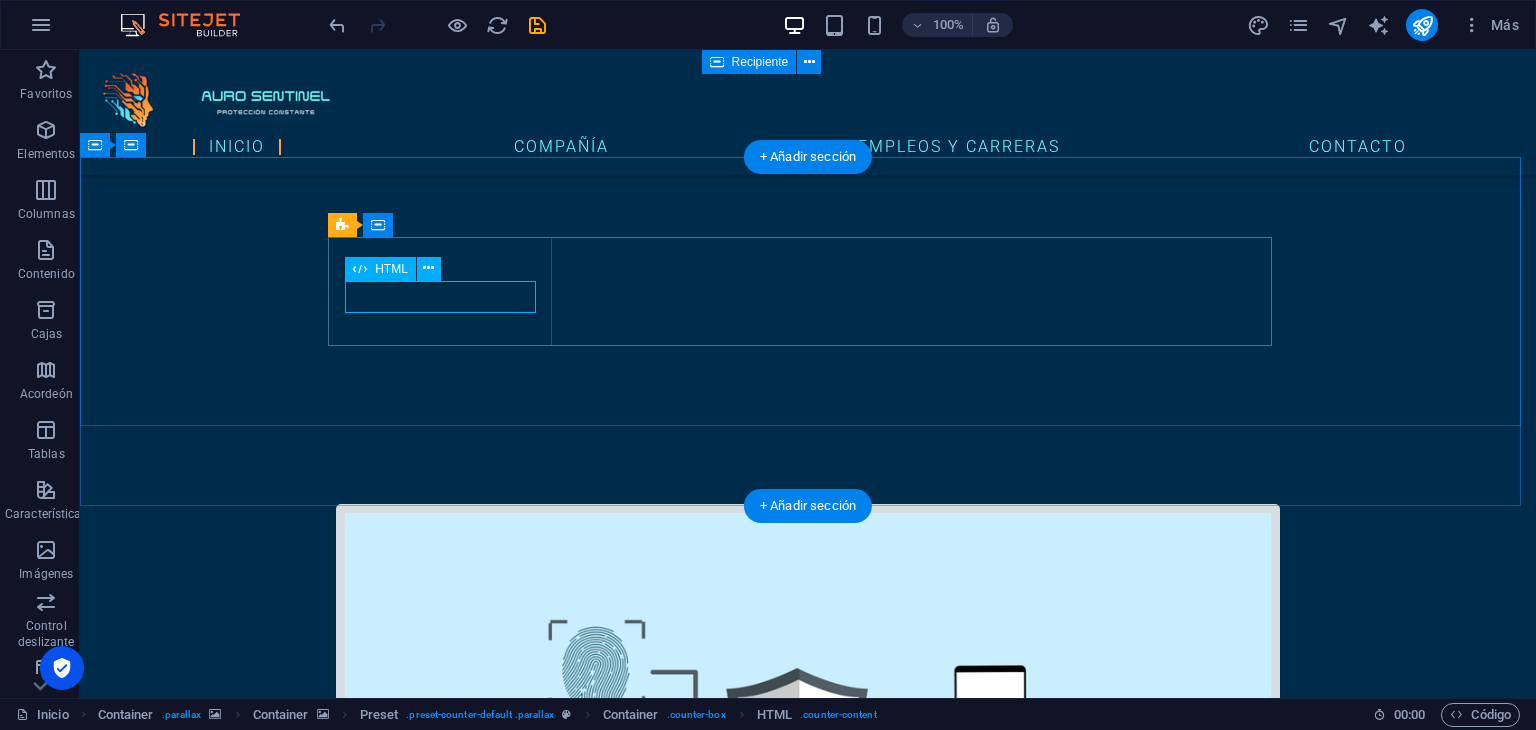 click on "1340" at bounding box center (808, 3945) 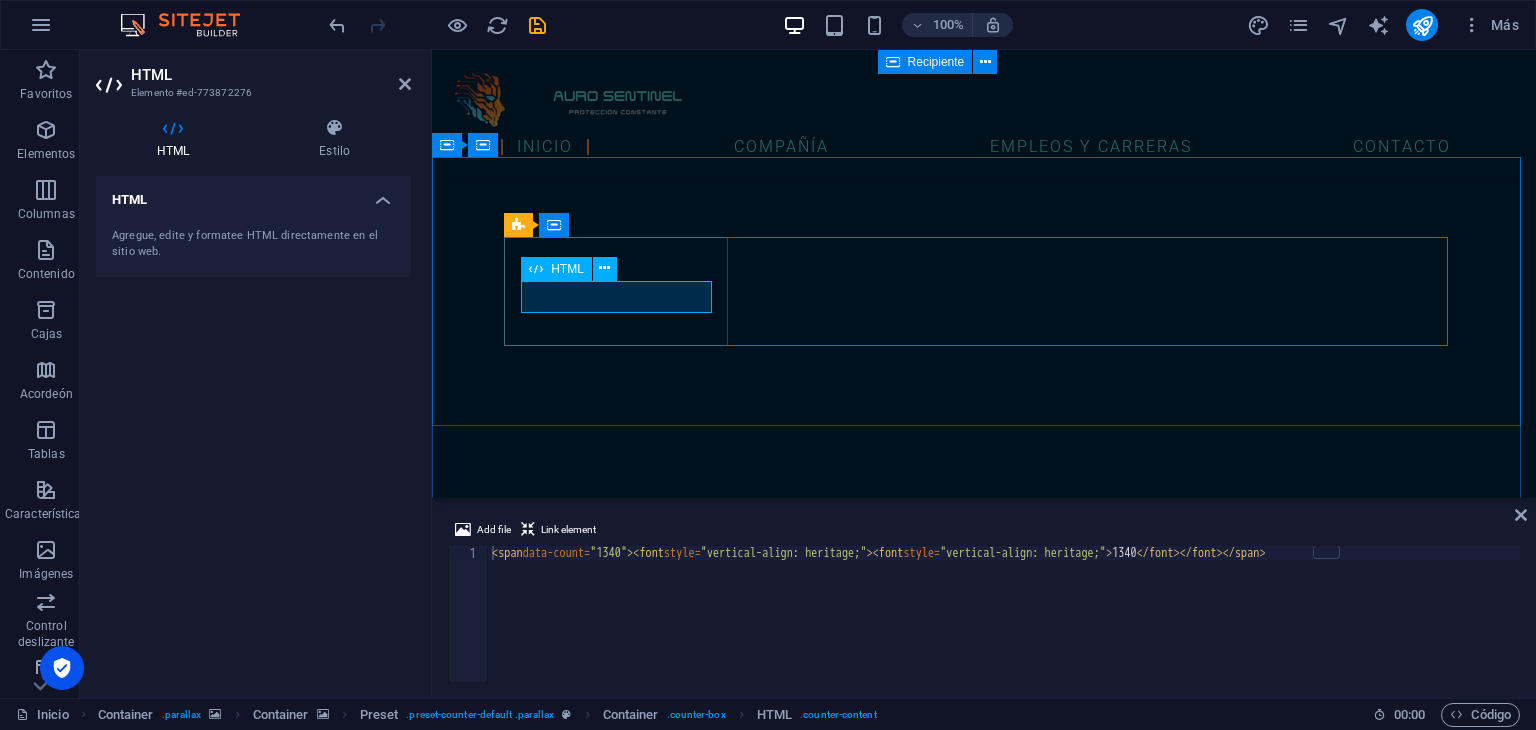 click on "1340" at bounding box center (984, 3945) 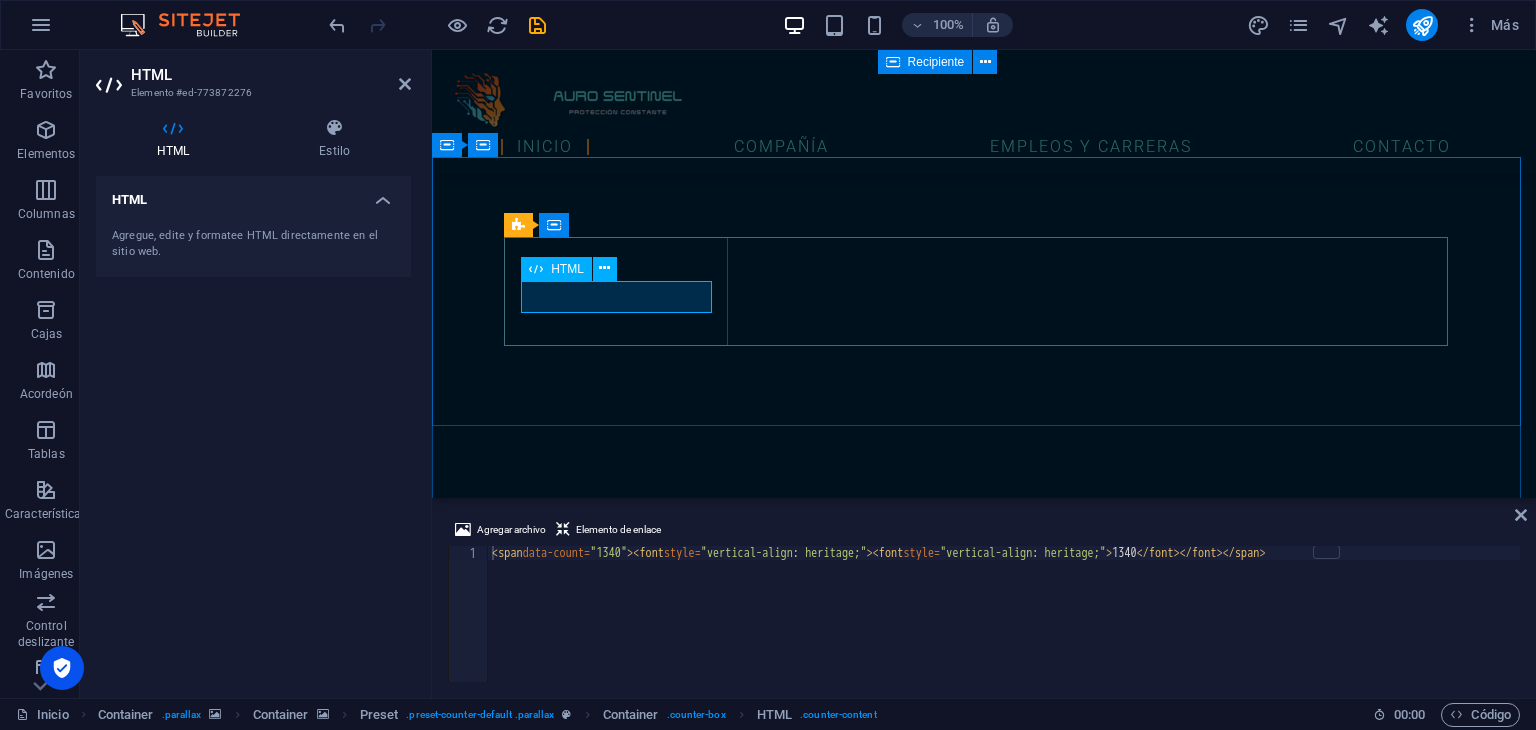 click on "1340" at bounding box center [984, 3945] 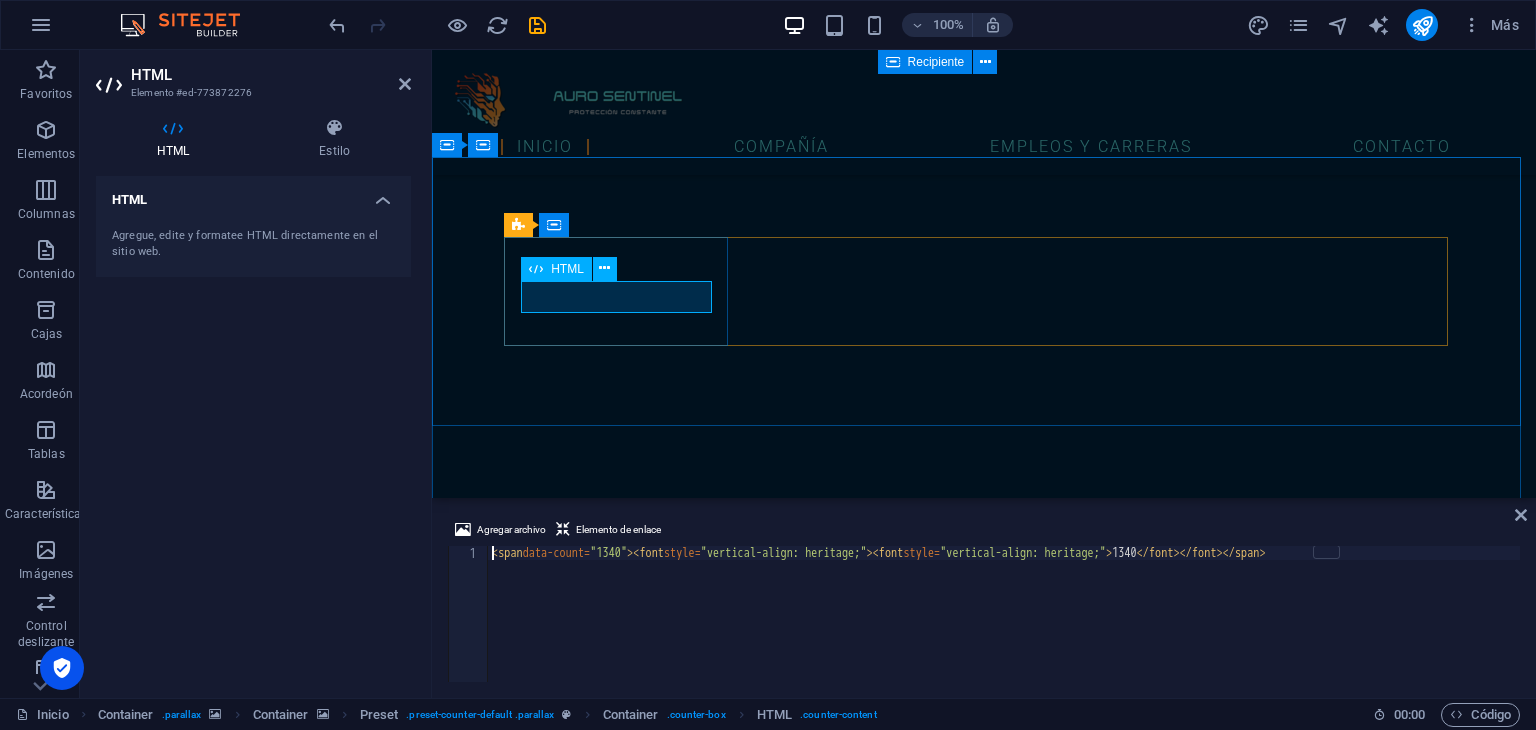 click on "1340" at bounding box center (984, 3945) 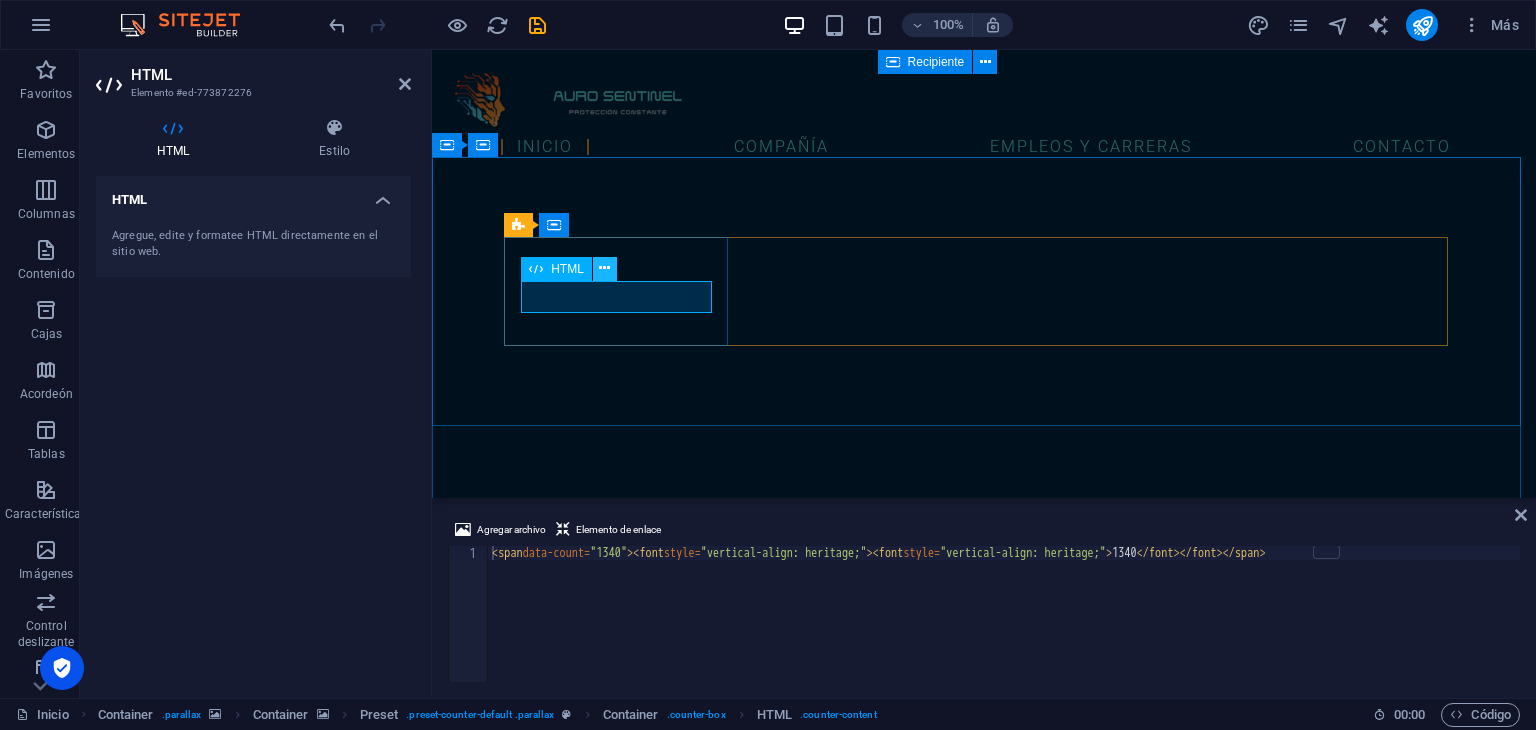 click at bounding box center [604, 268] 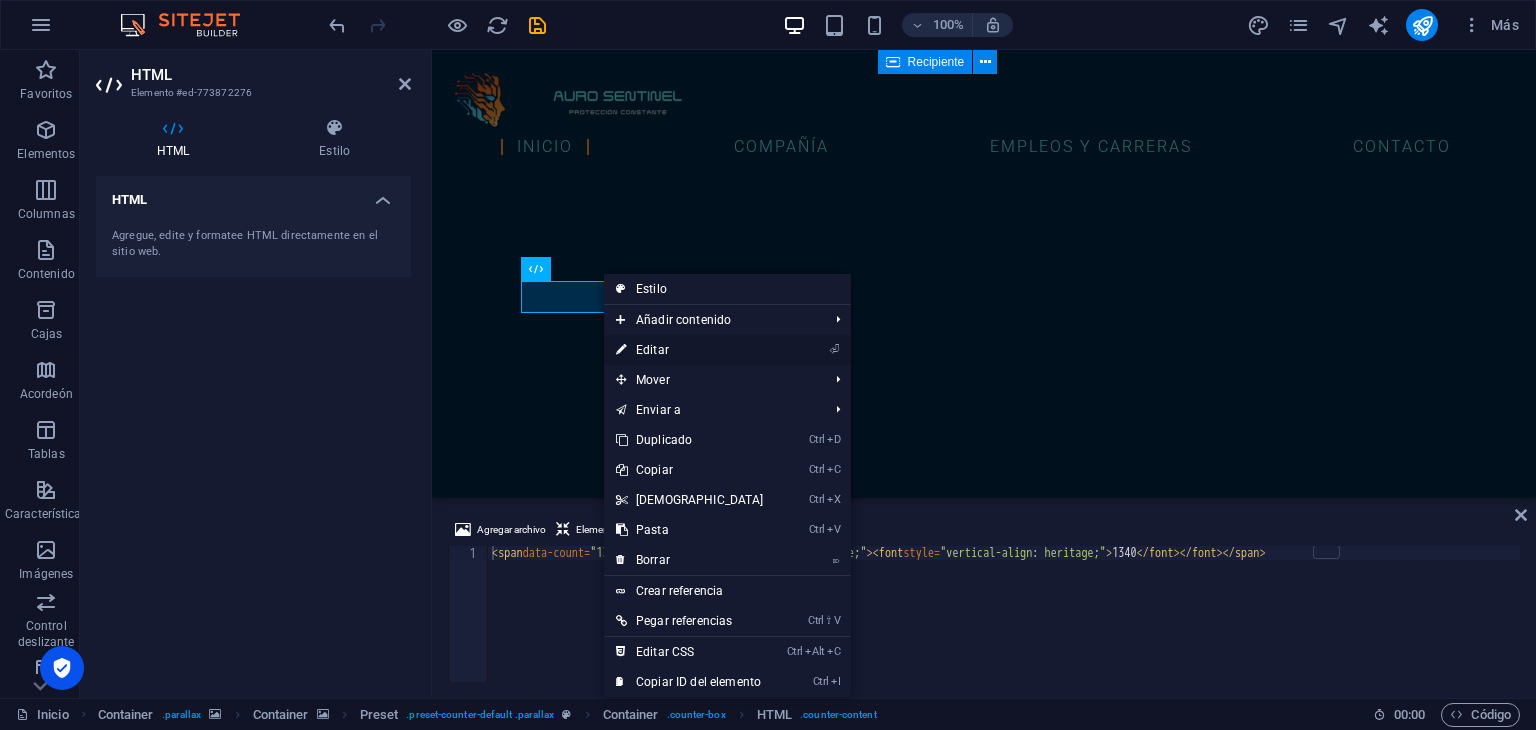 click on "Editar" at bounding box center (652, 350) 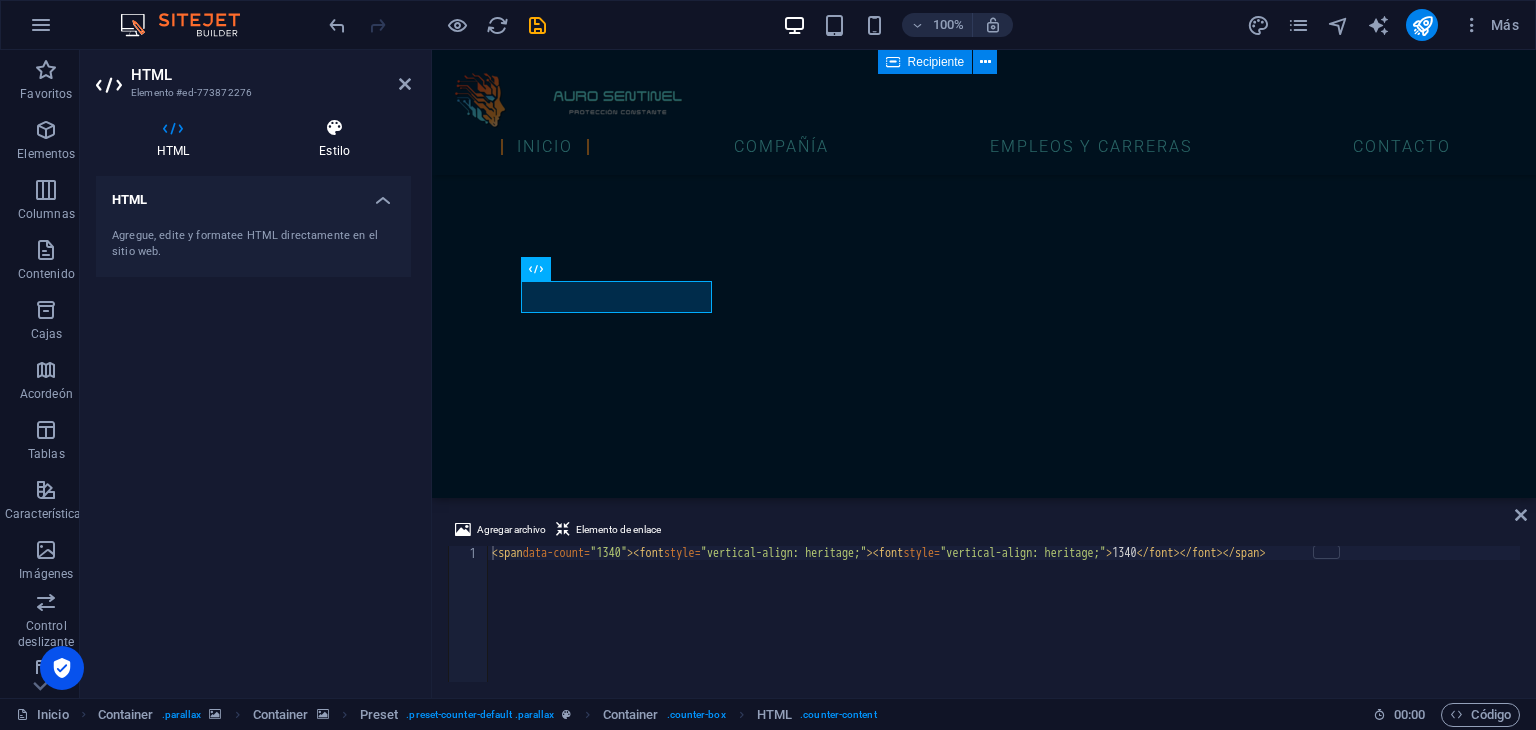 click on "Estilo" at bounding box center [334, 139] 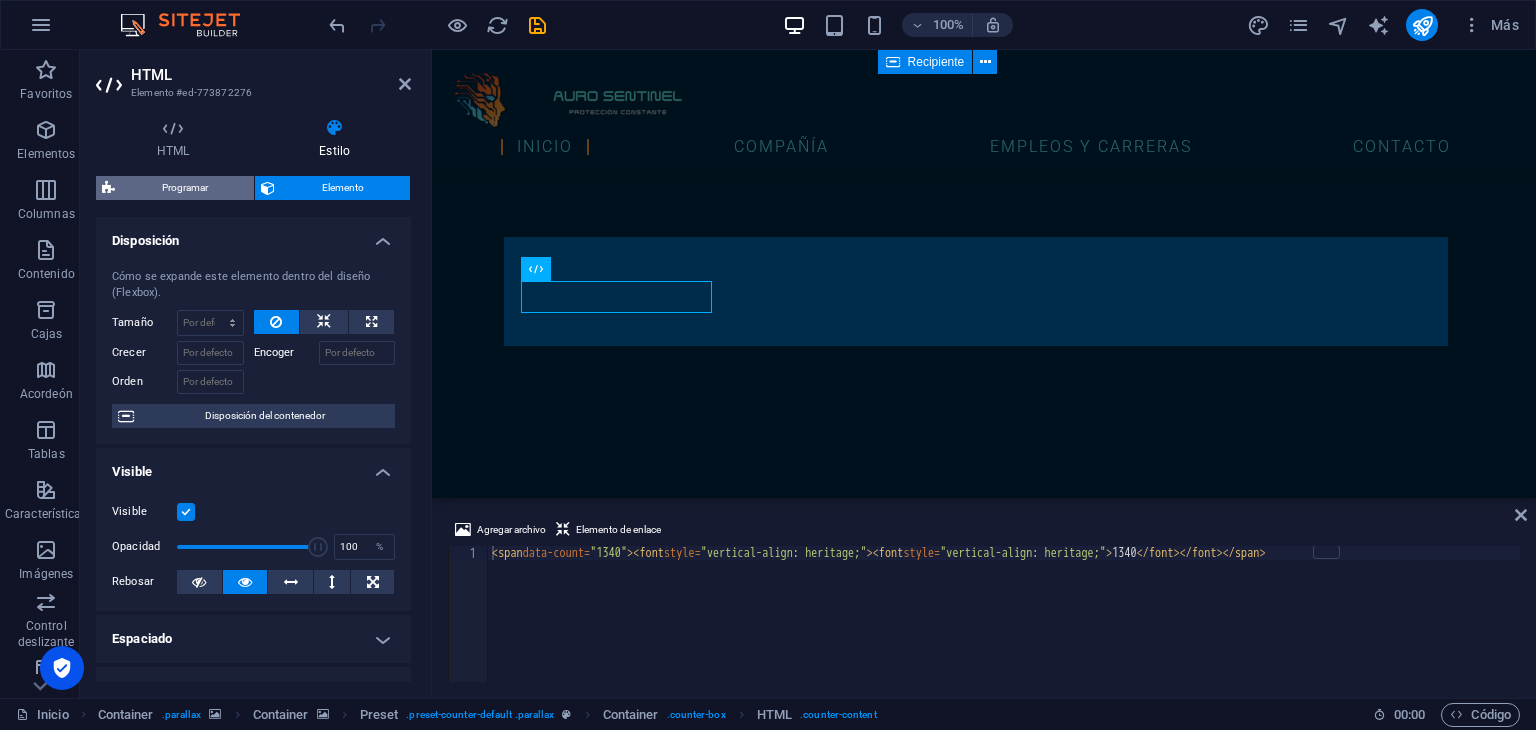 click on "Programar" at bounding box center [184, 188] 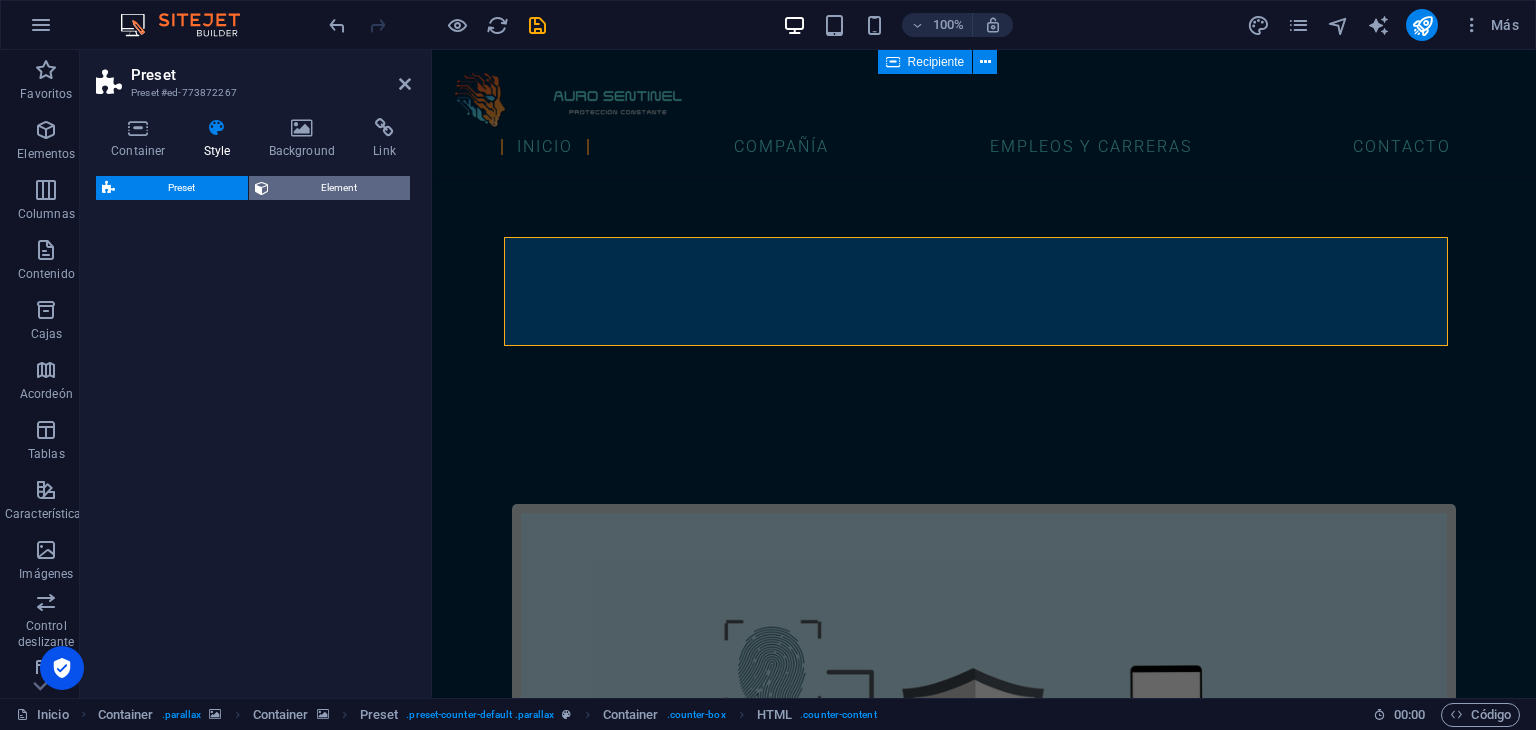 select on "px" 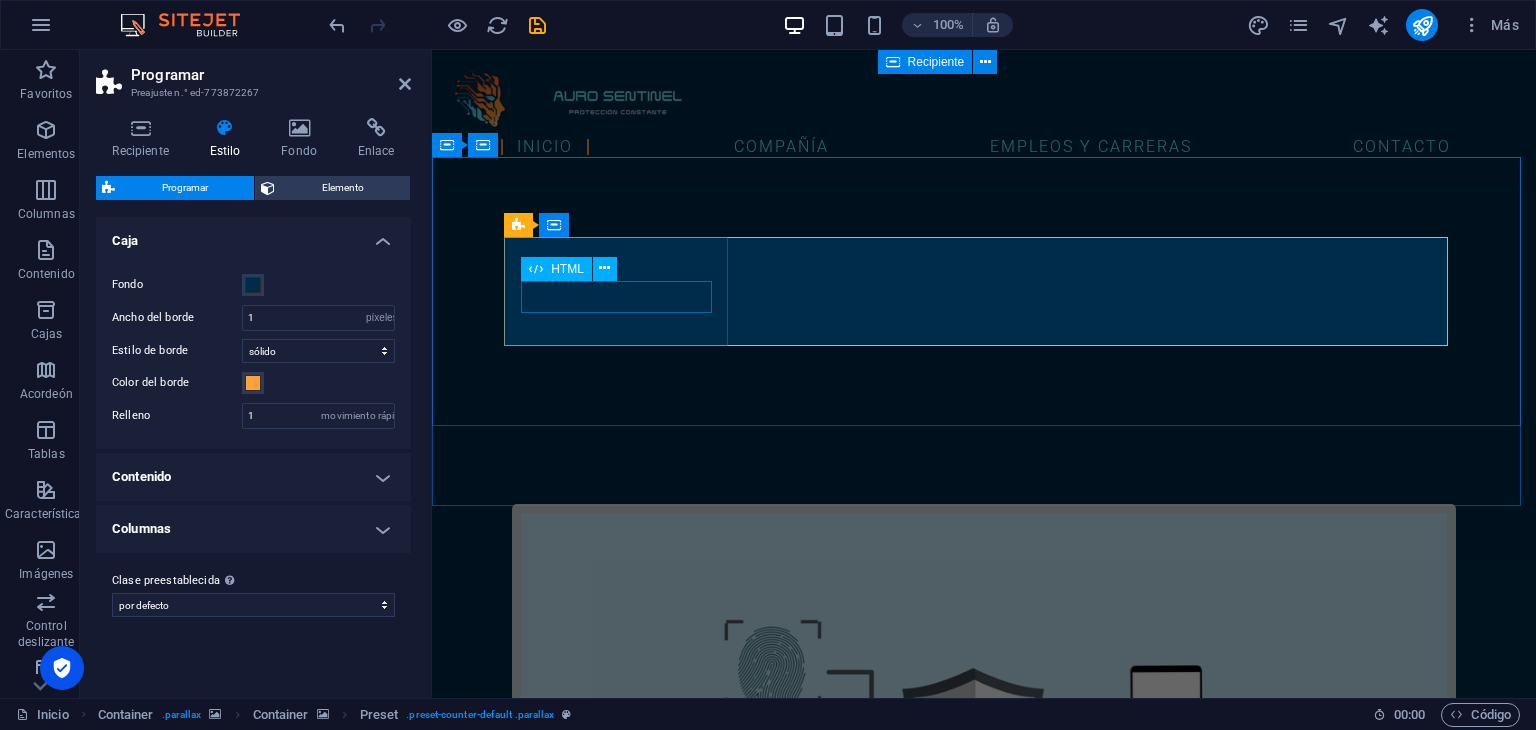click on "1340" at bounding box center (984, 3945) 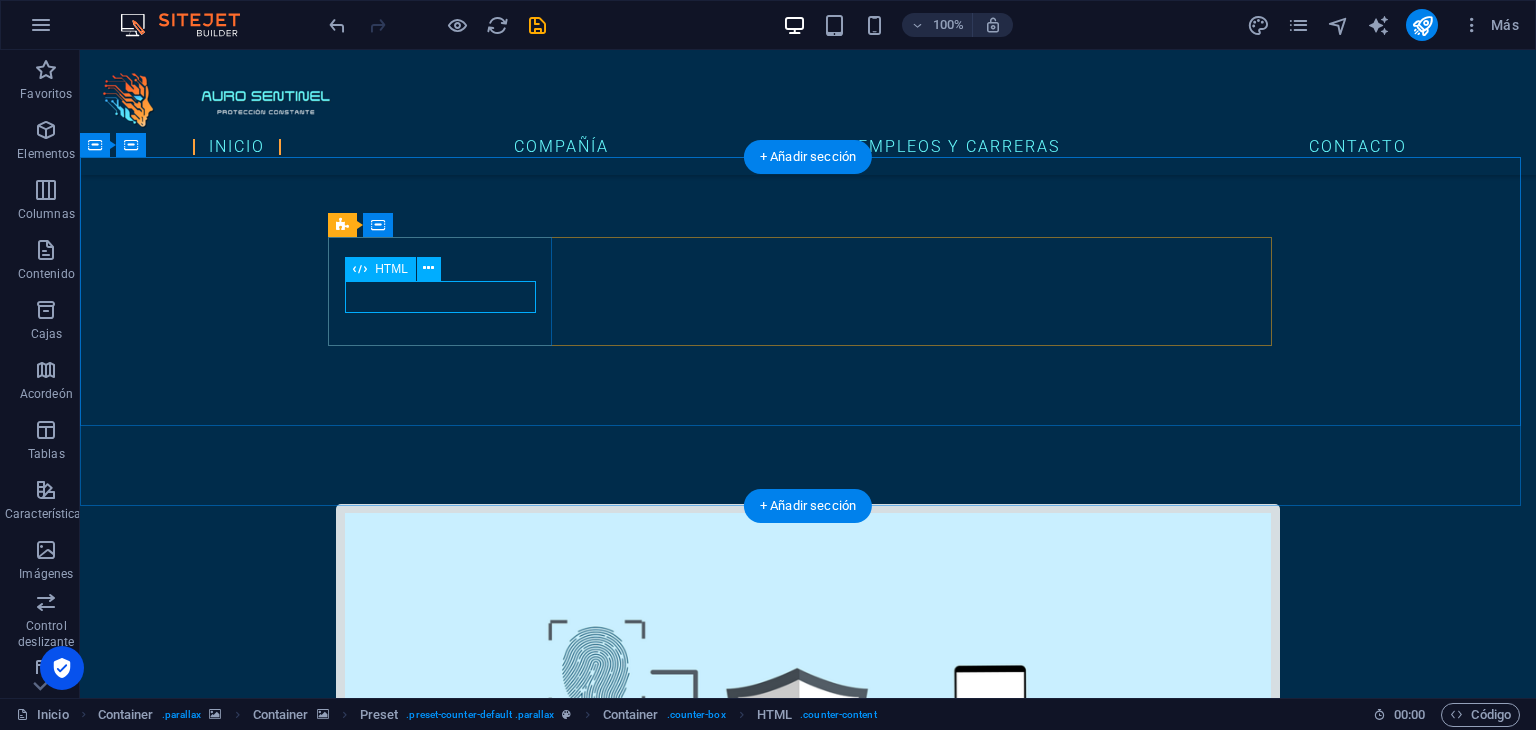 click on "1340" at bounding box center [808, 3945] 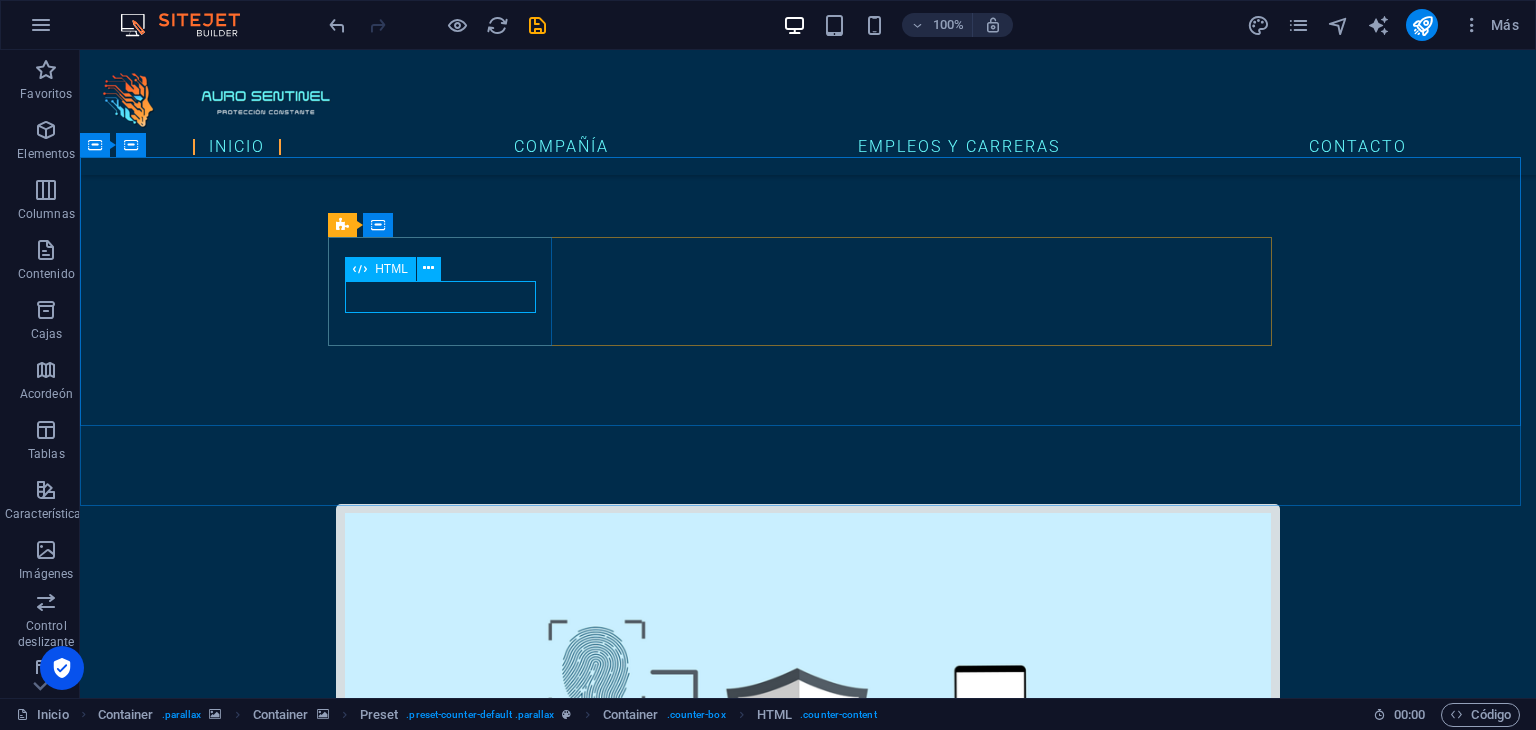 click on "HTML" at bounding box center (380, 269) 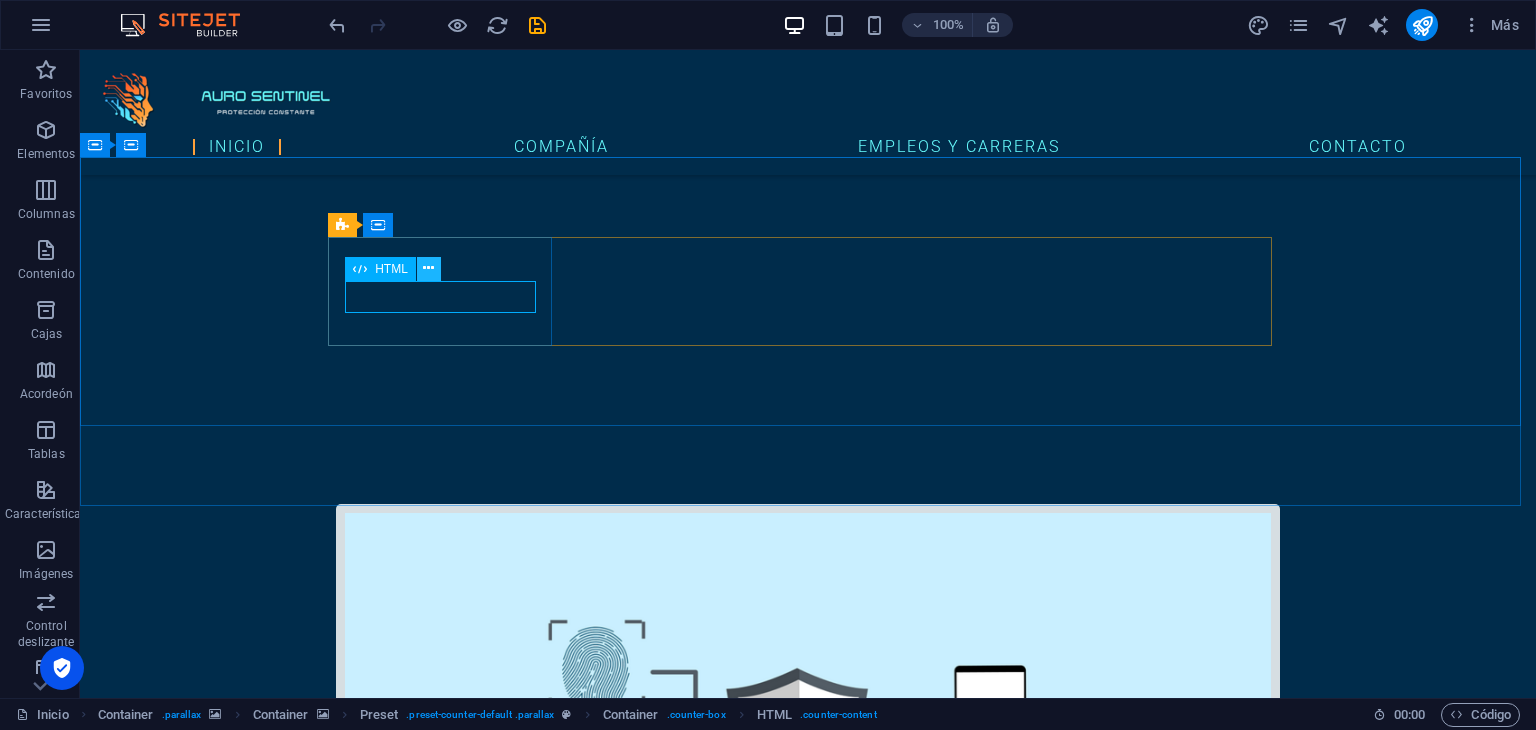 click at bounding box center [428, 268] 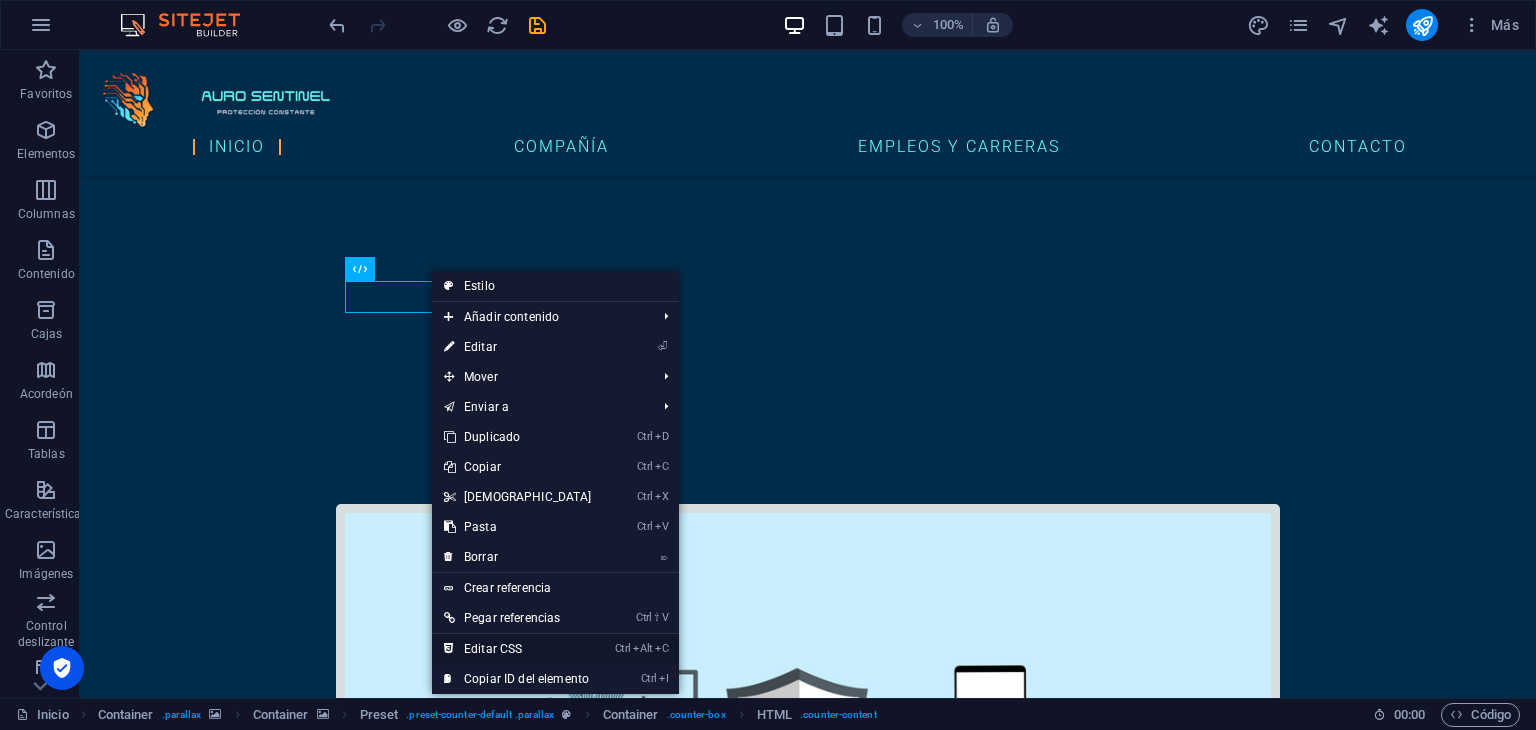 click on "Ctrl  Alt  C Editar CSS" at bounding box center [518, 649] 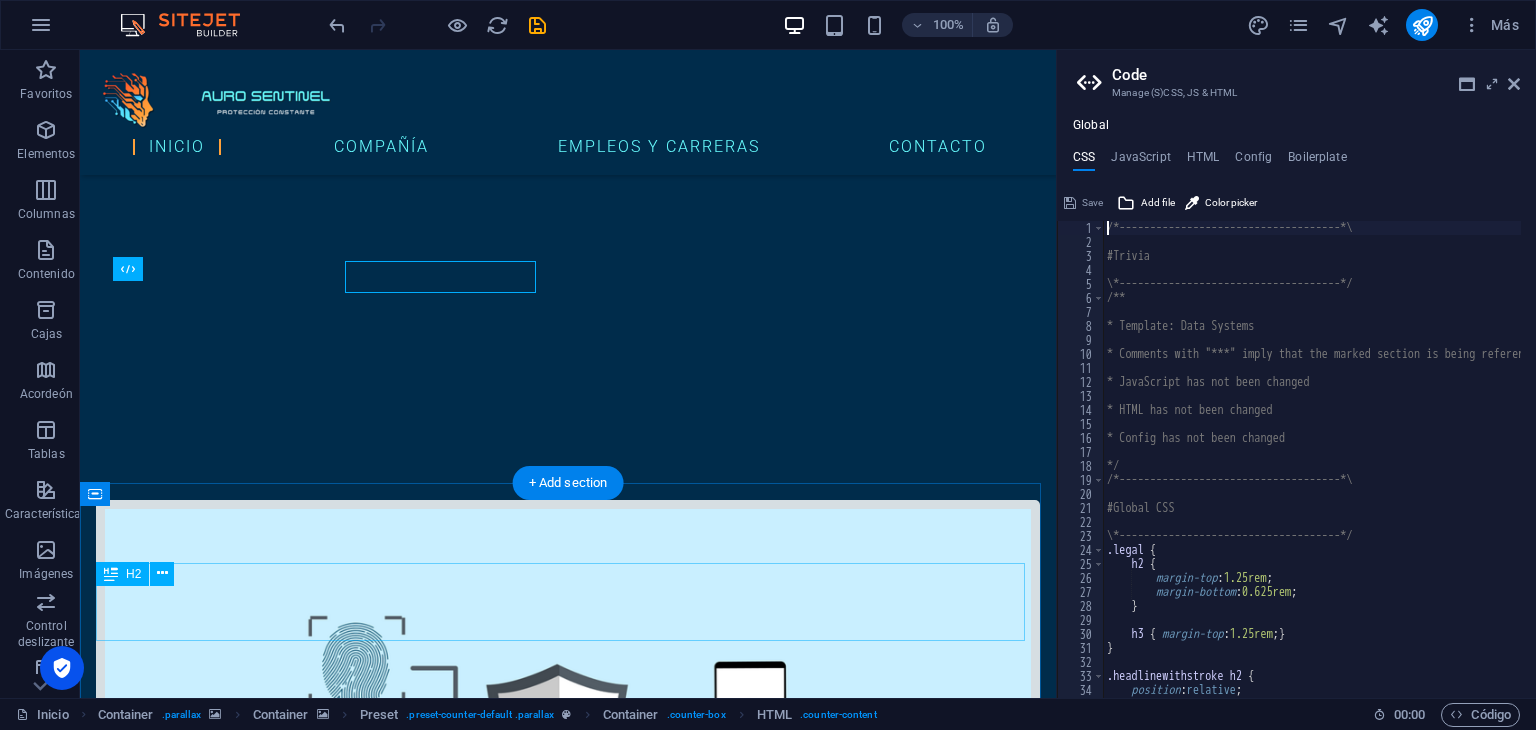 scroll, scrollTop: 1082, scrollLeft: 0, axis: vertical 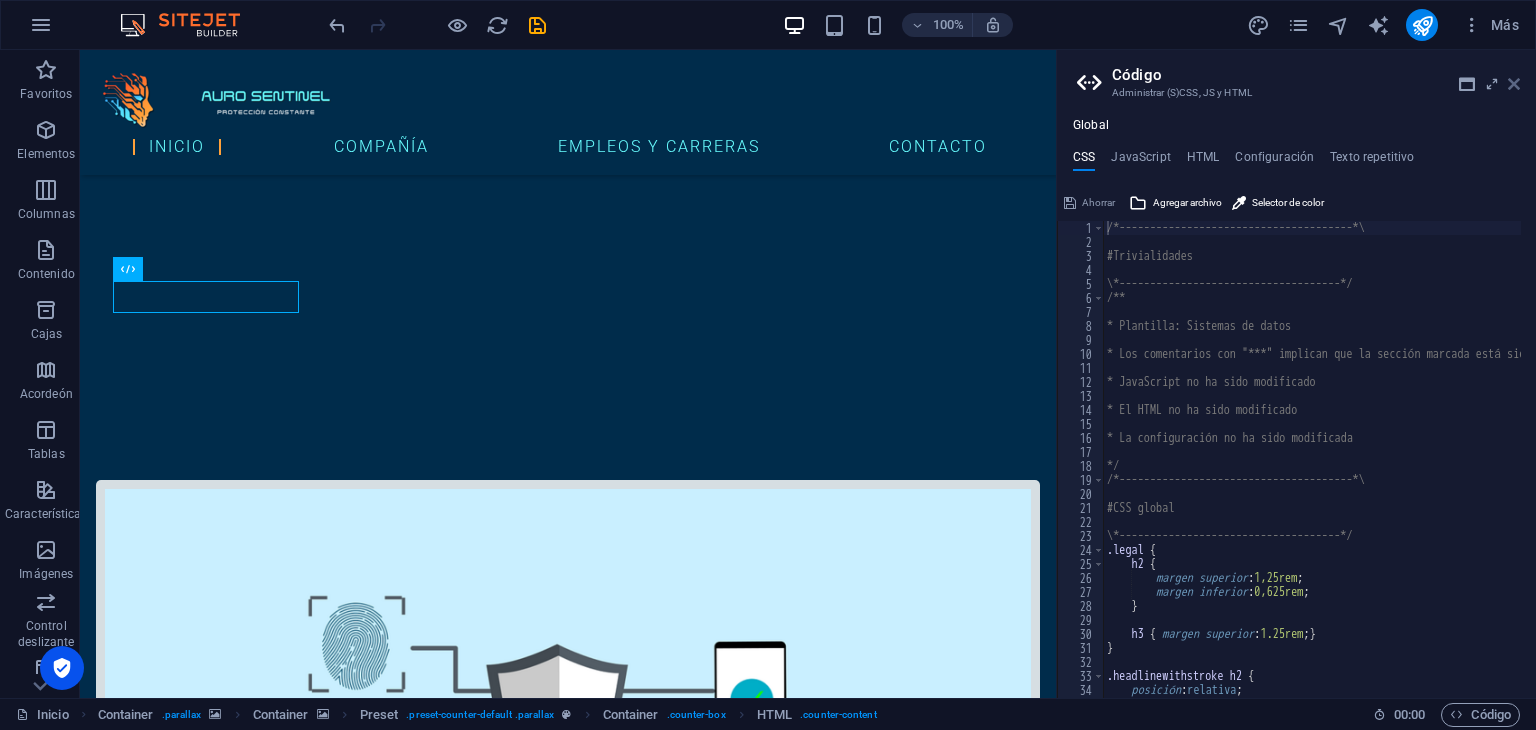 click at bounding box center [1514, 84] 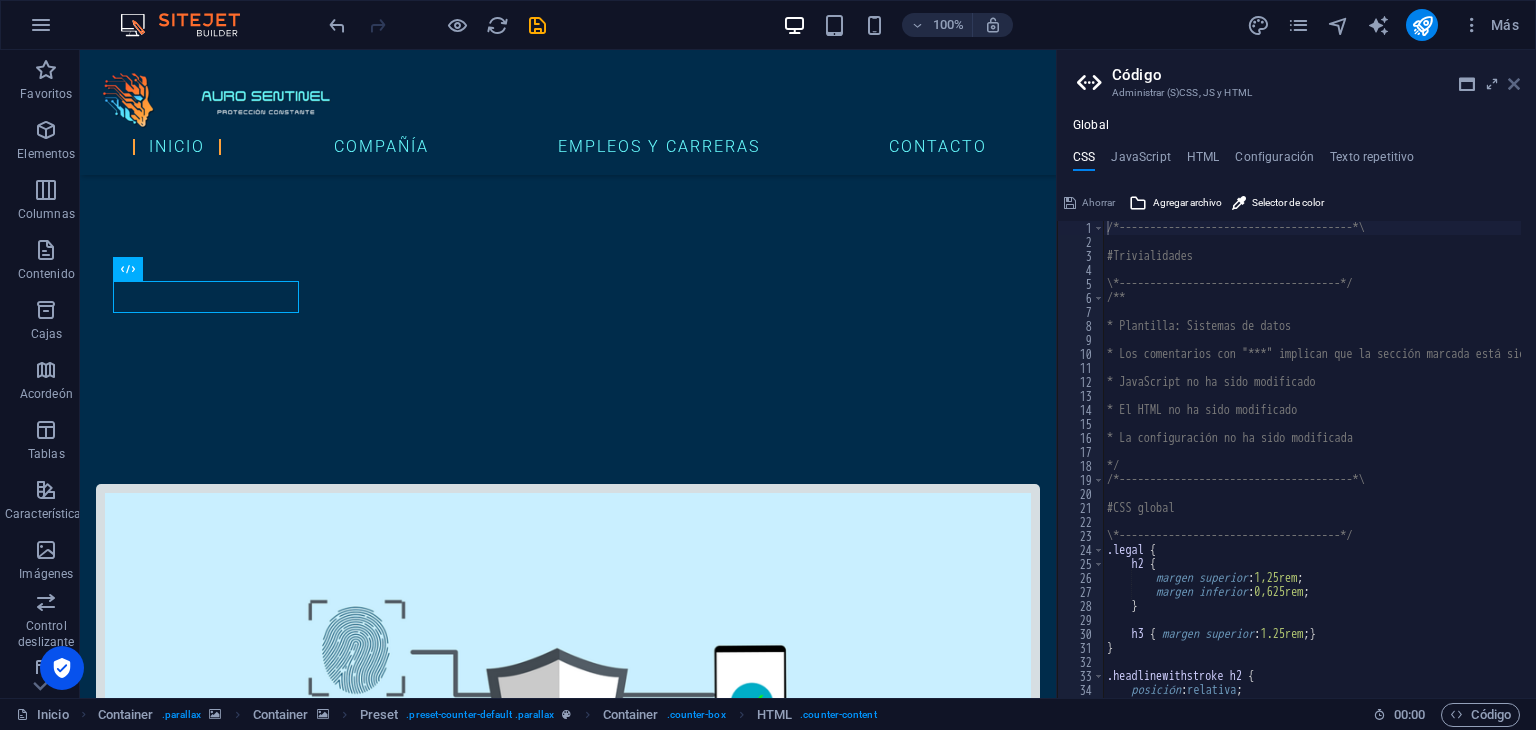 scroll, scrollTop: 1062, scrollLeft: 0, axis: vertical 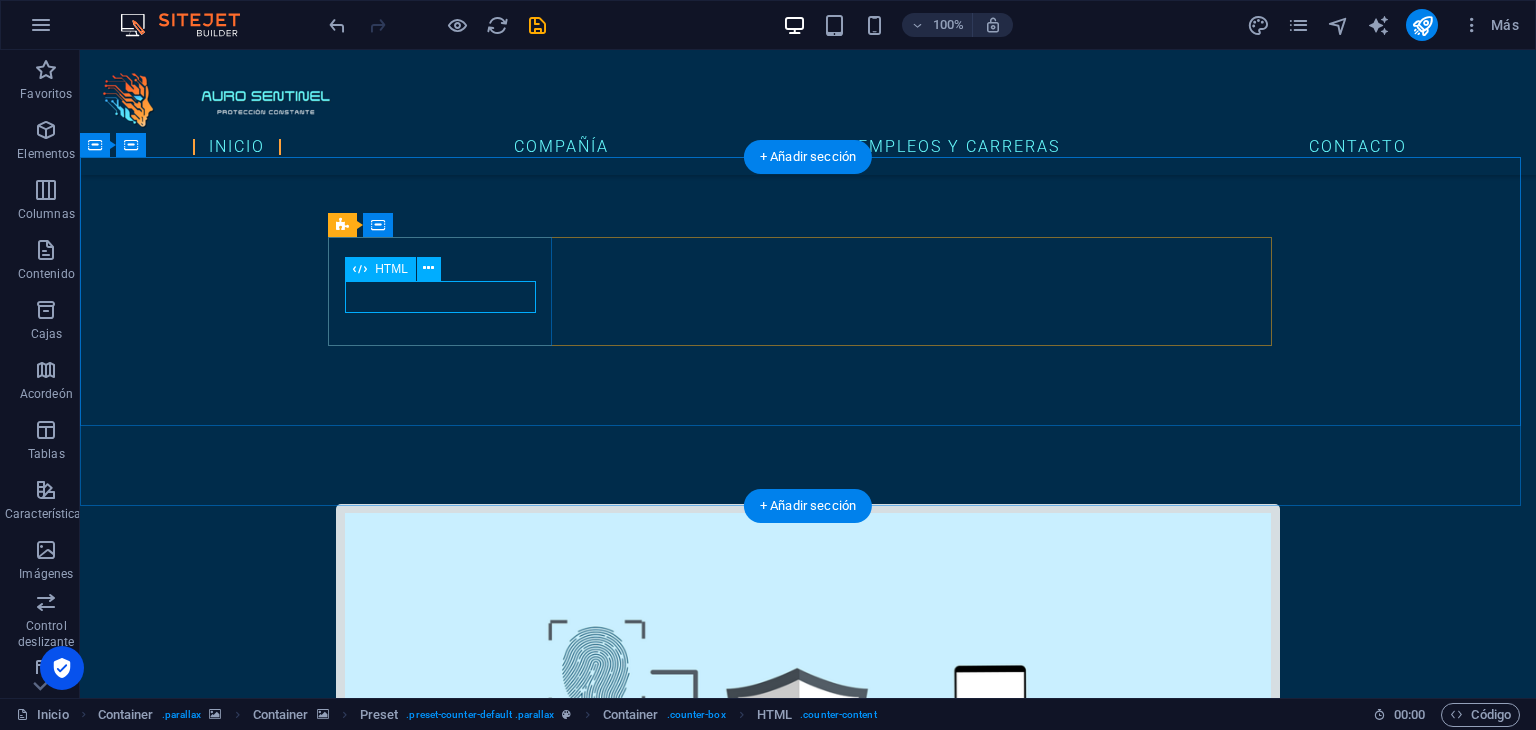 click on "1340" at bounding box center (808, 3945) 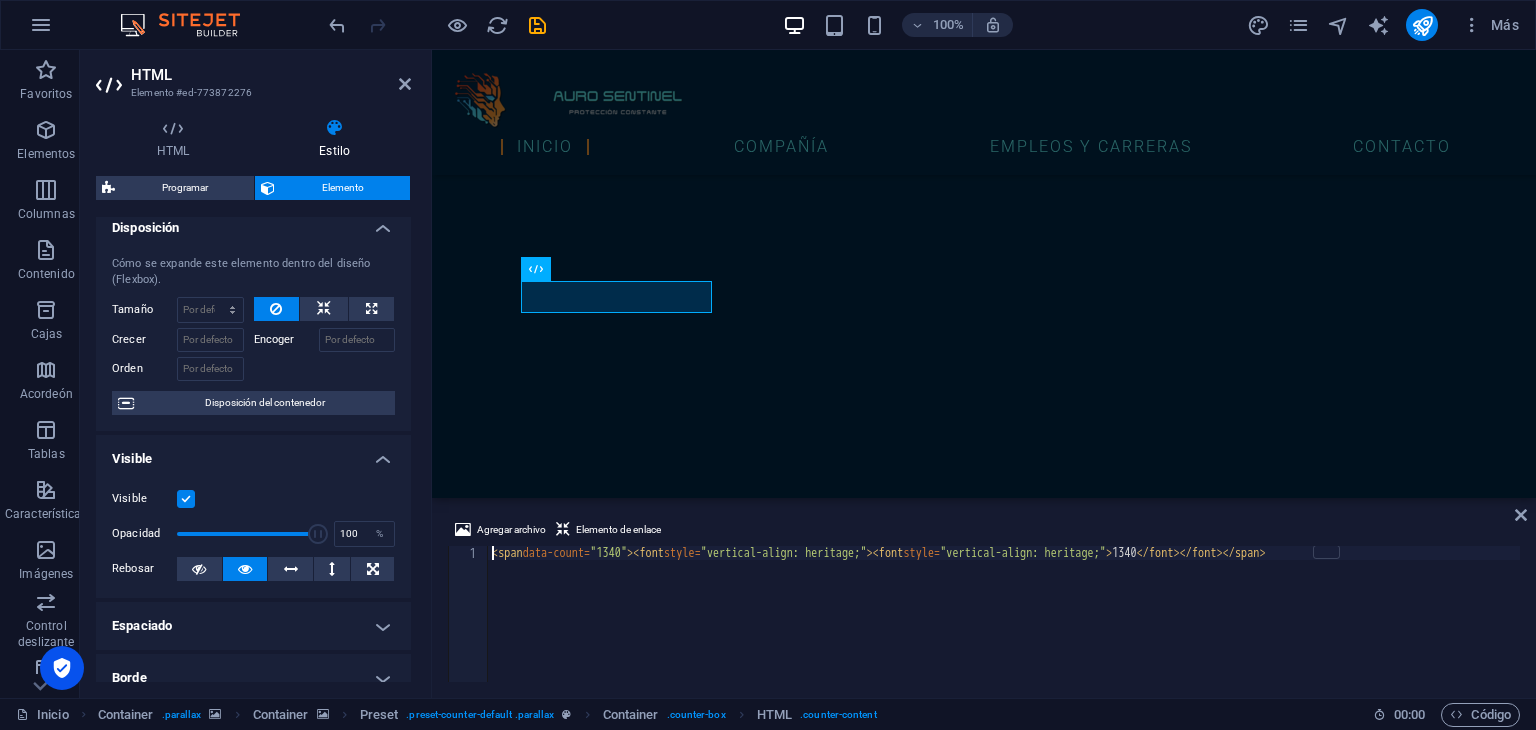 scroll, scrollTop: 0, scrollLeft: 0, axis: both 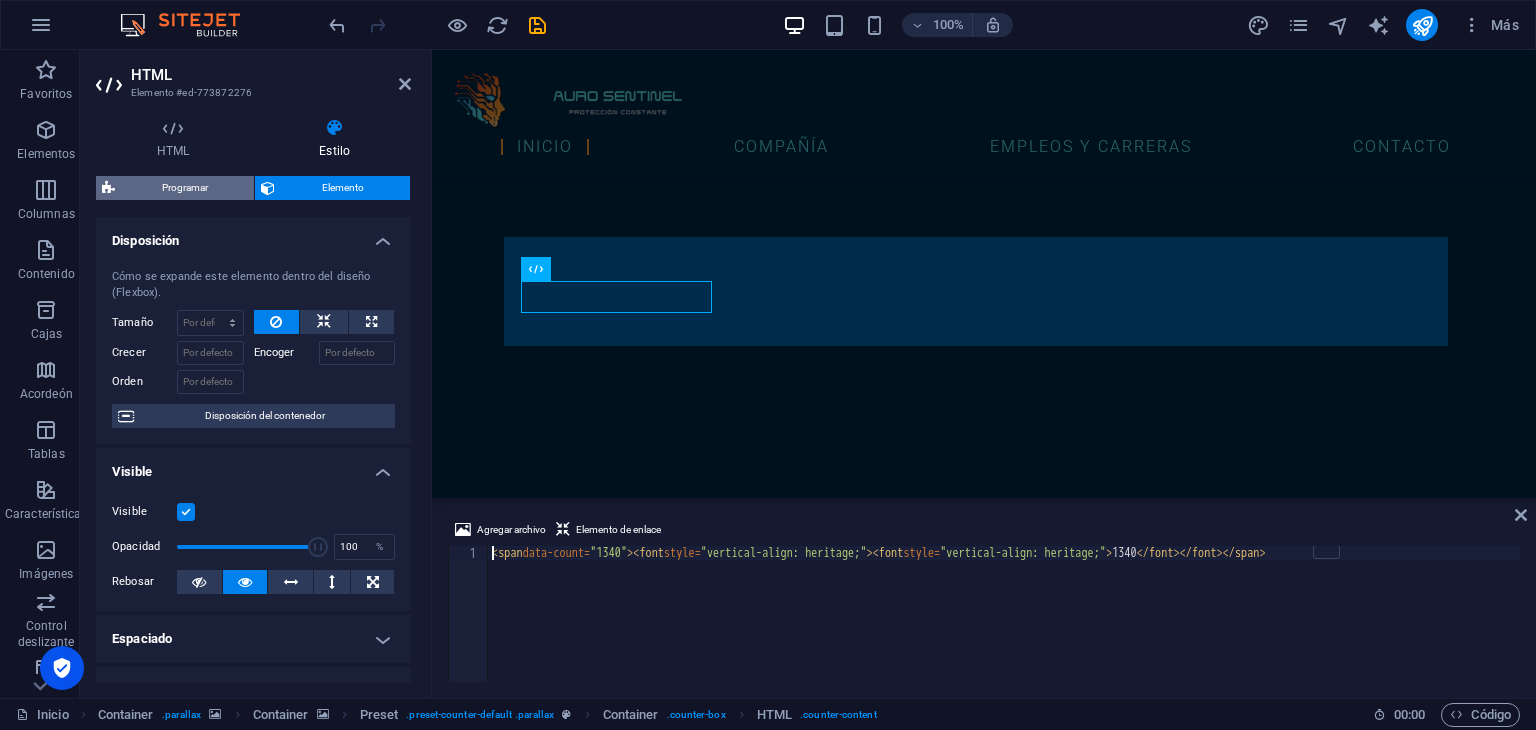 click on "Programar" at bounding box center [185, 187] 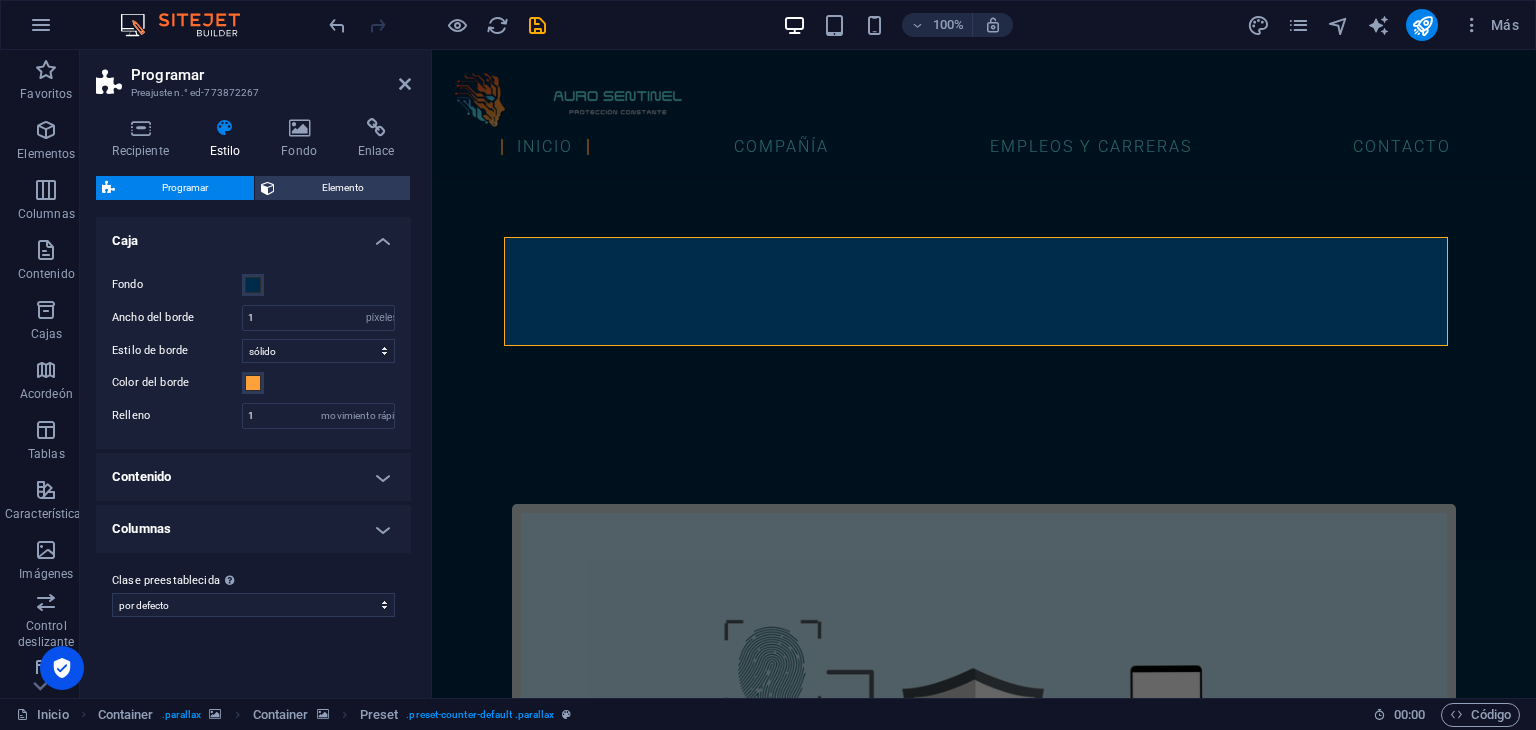 click on "Contenido" at bounding box center (253, 477) 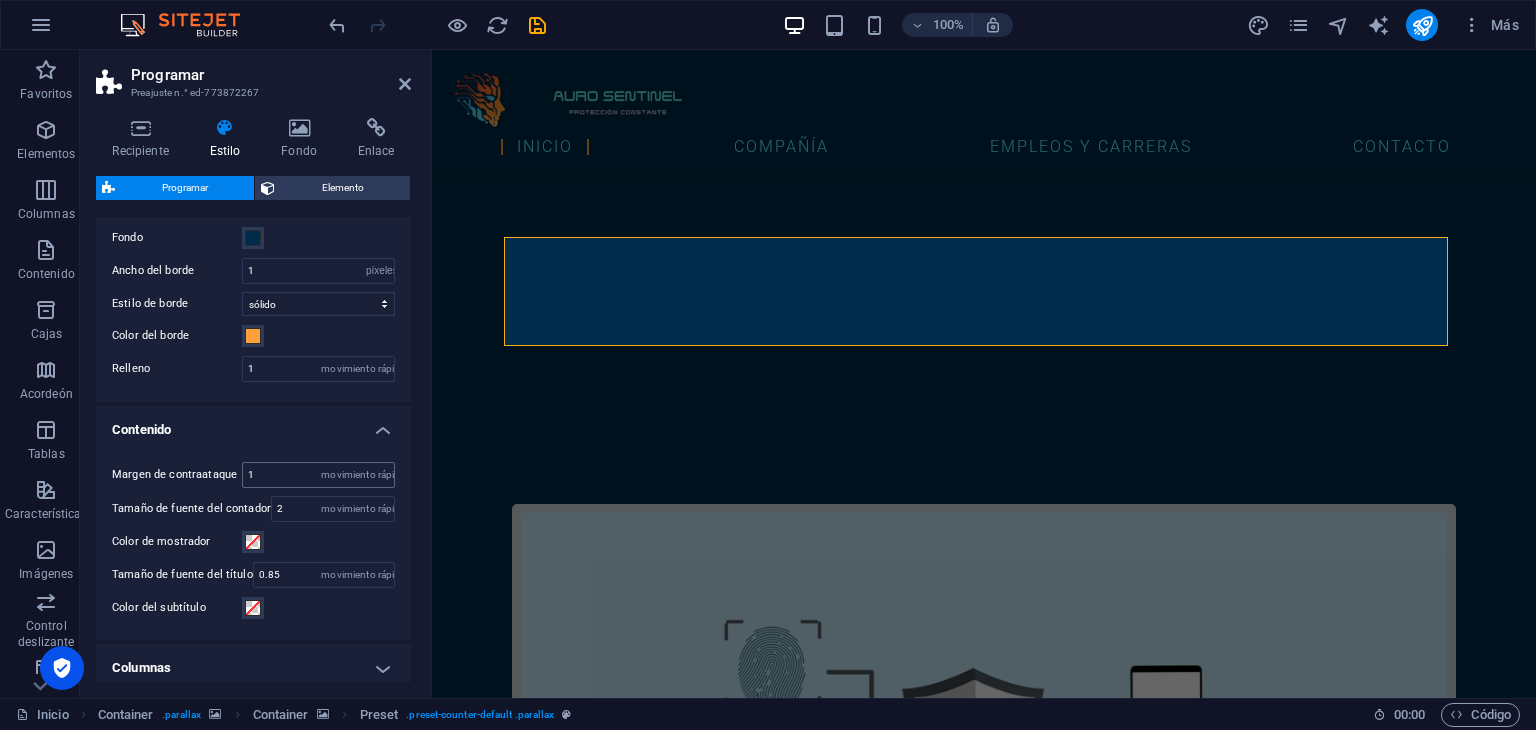 scroll, scrollTop: 0, scrollLeft: 0, axis: both 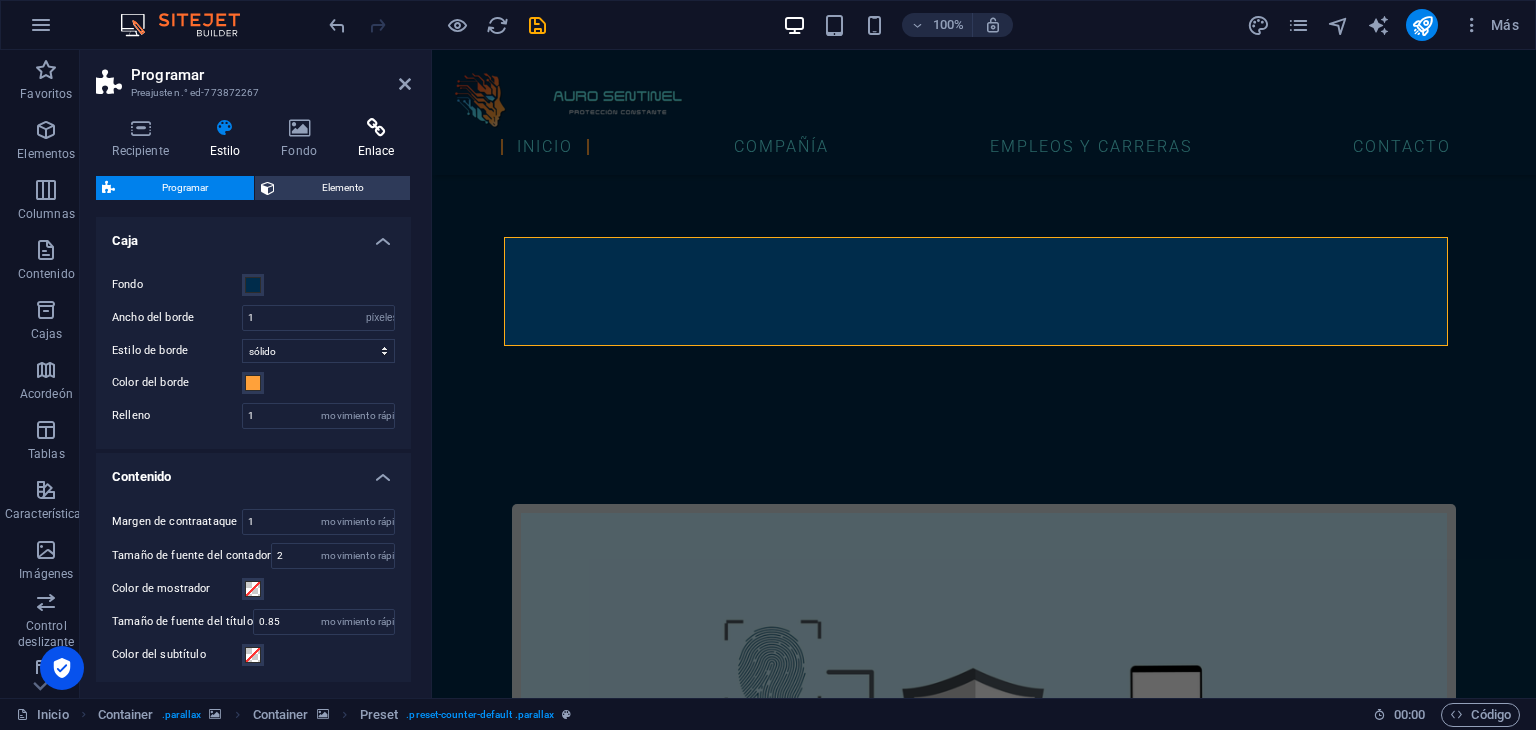 click at bounding box center [376, 128] 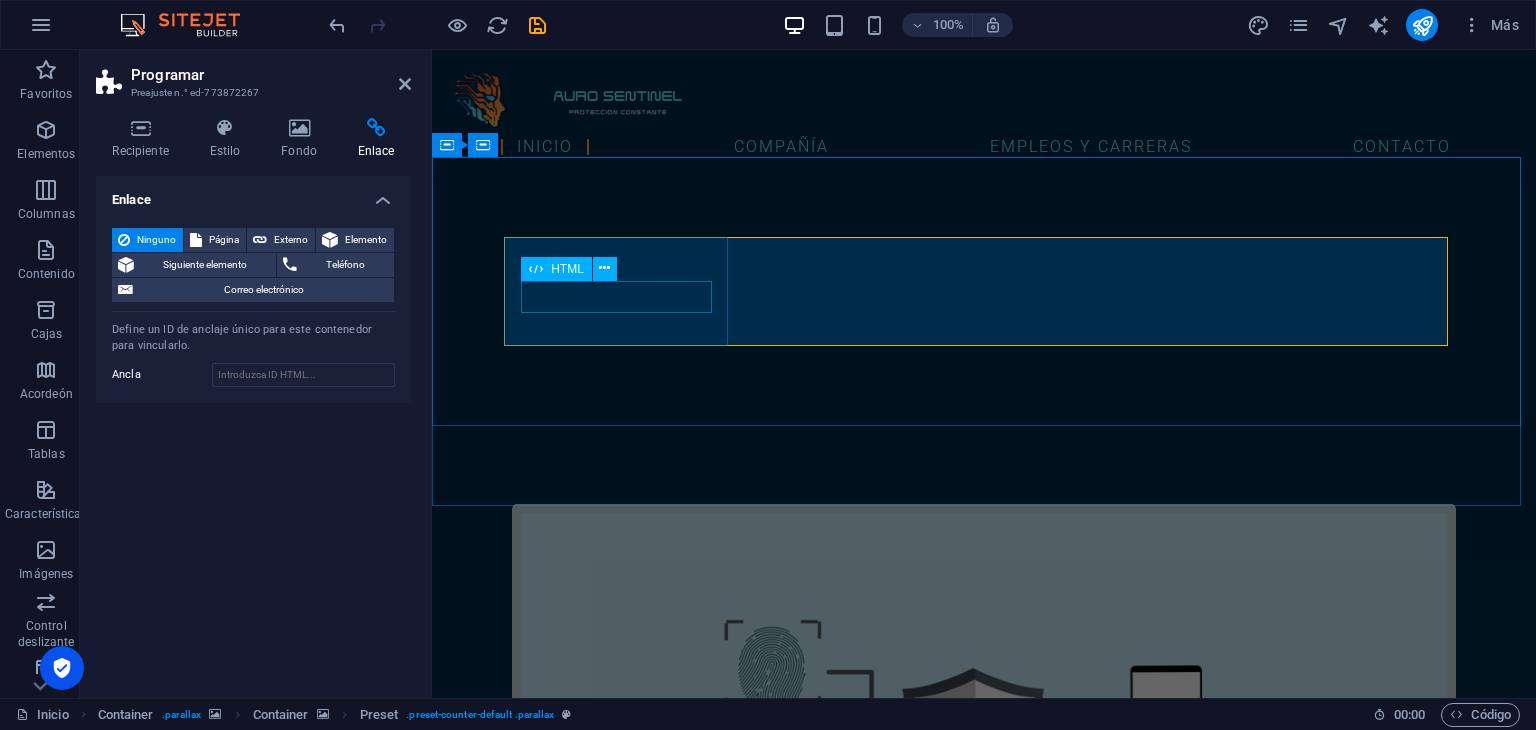 click on "1340" at bounding box center (984, 3945) 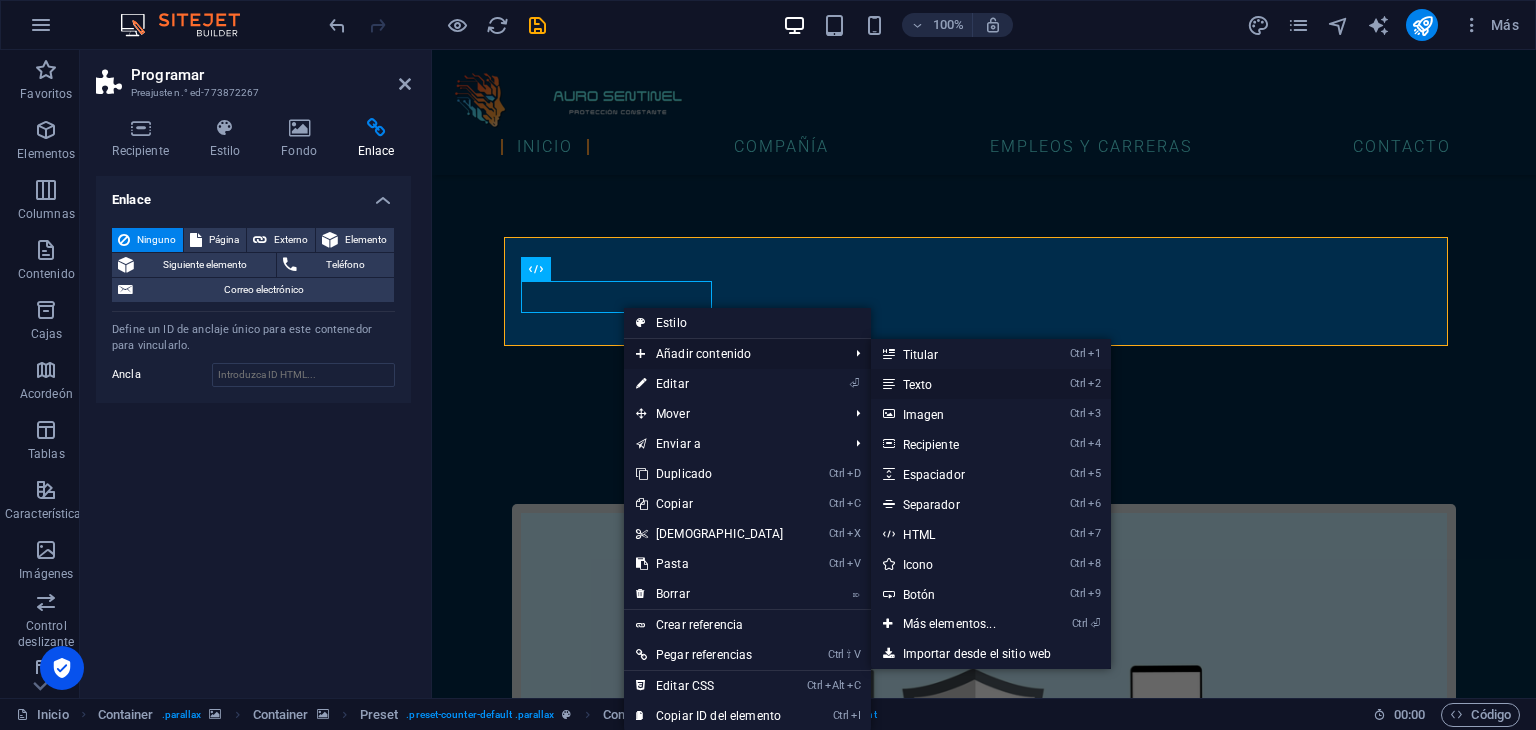 click on "Ctrl  2 Texto" at bounding box center (953, 384) 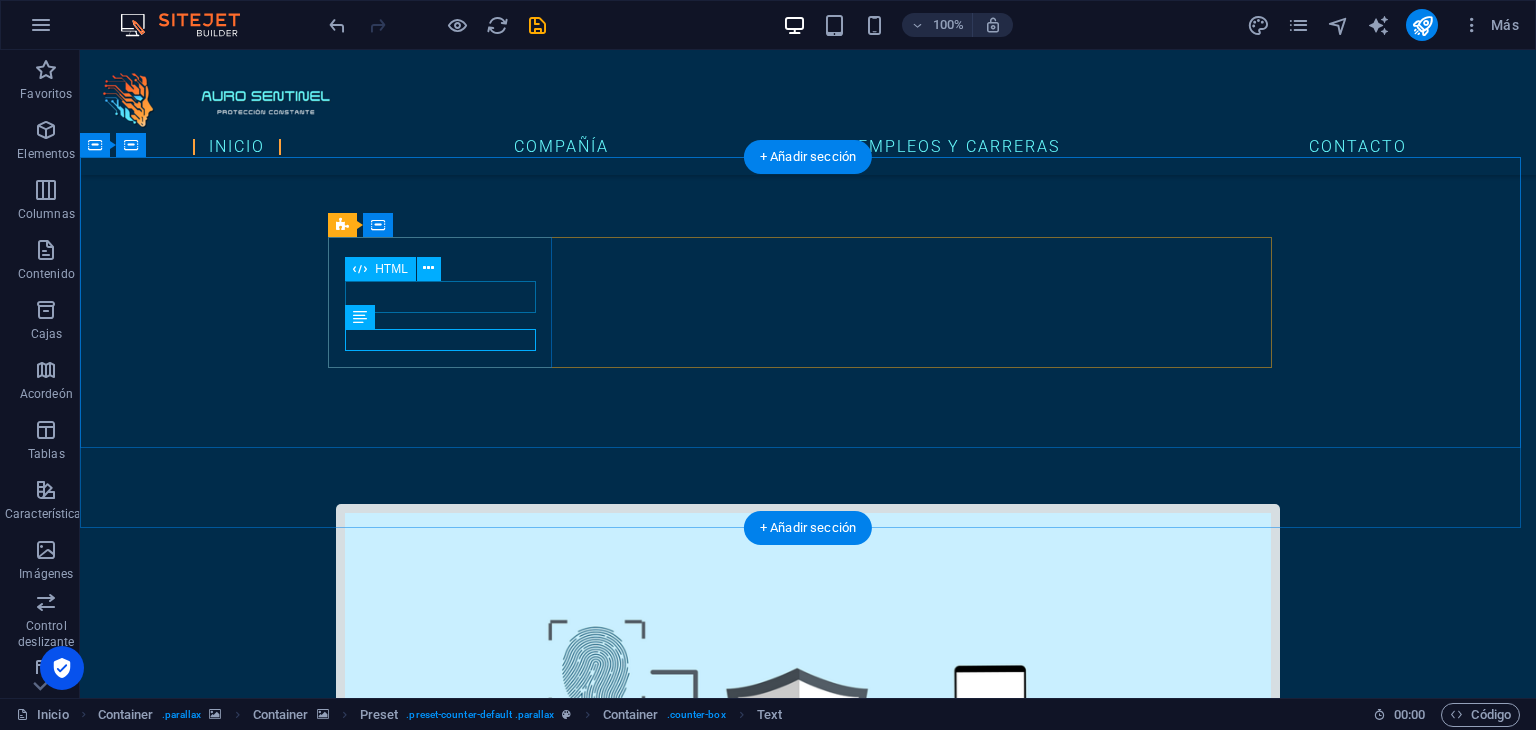 click on "1340" at bounding box center (808, 3978) 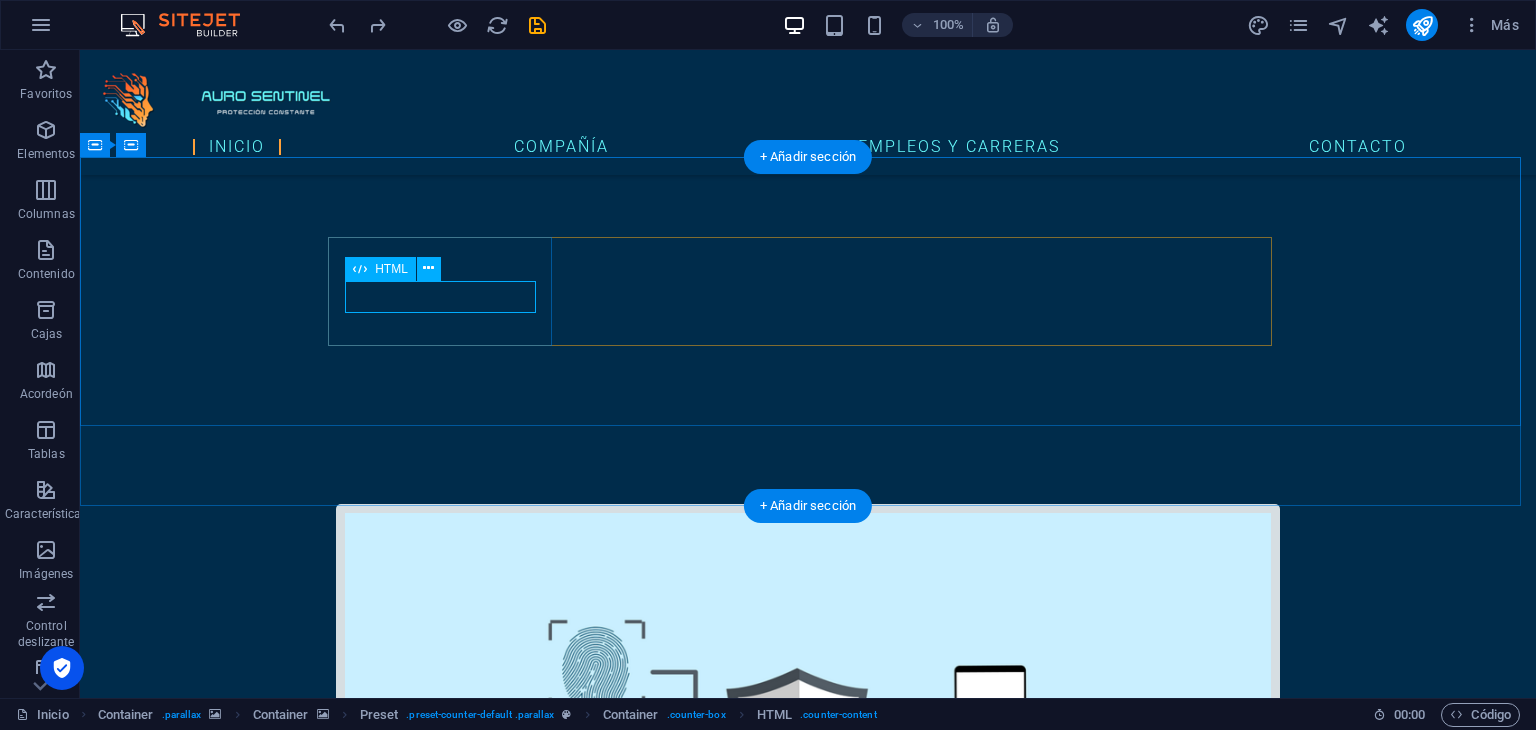 click on "1340" at bounding box center (808, 3945) 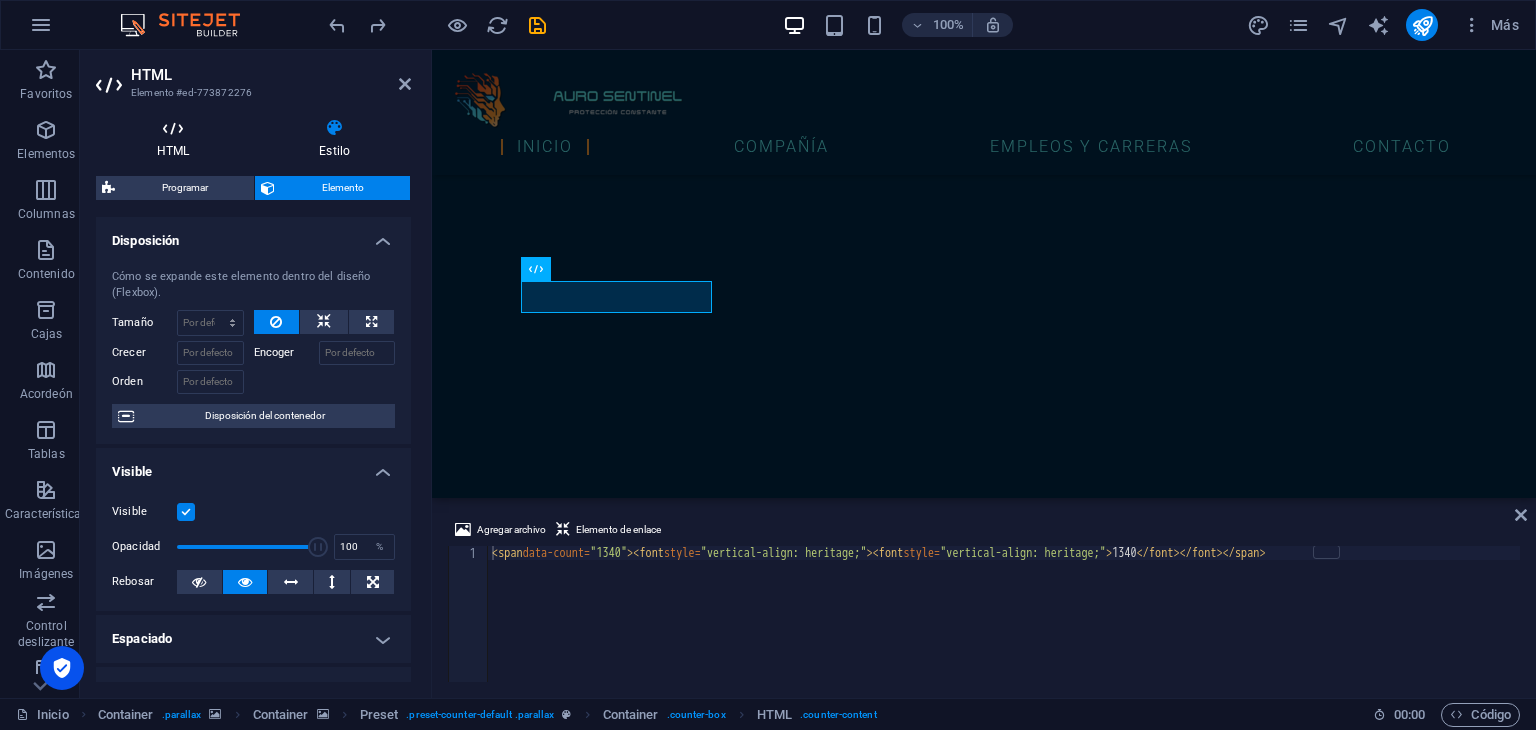 click on "HTML" at bounding box center [177, 139] 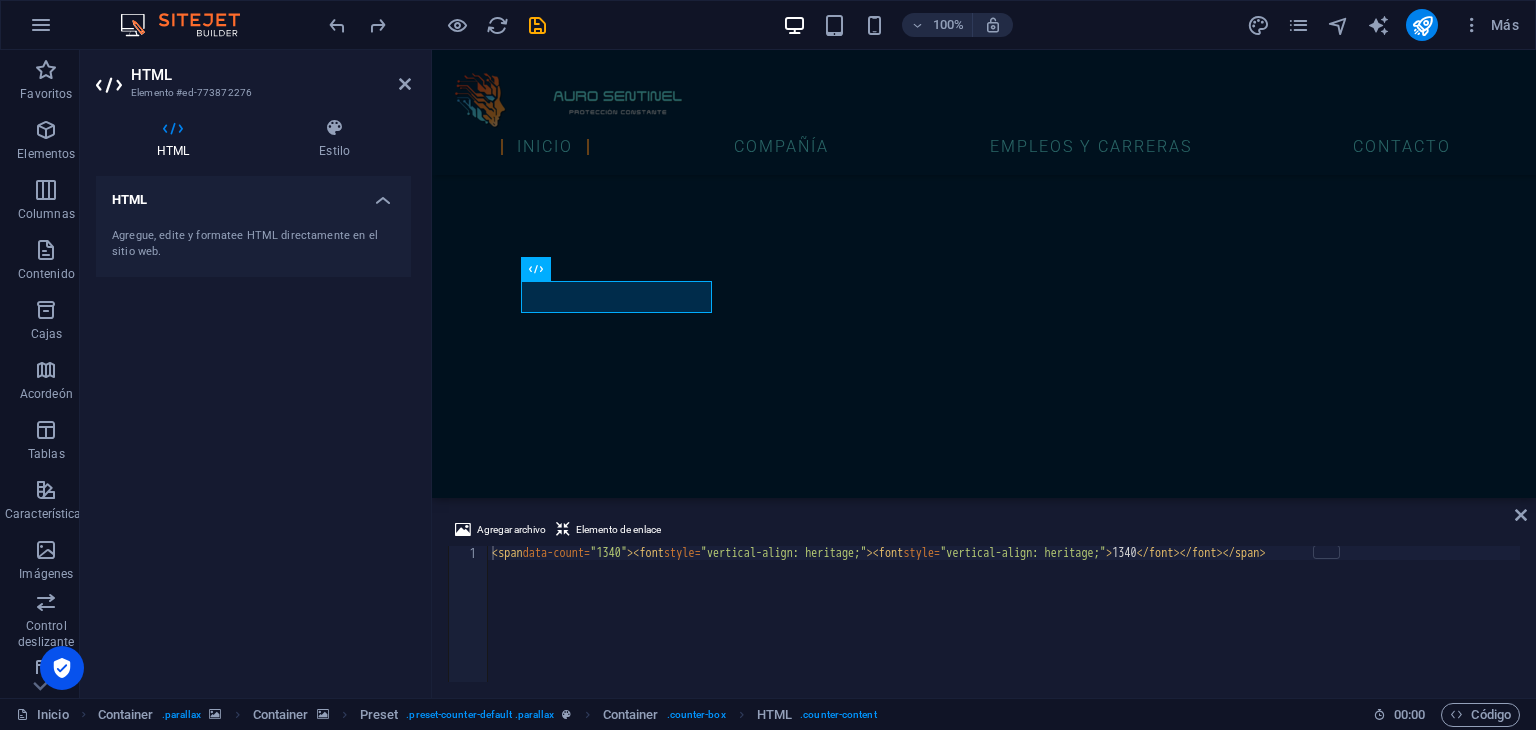 click on "HTML Agregue, edite y formatee HTML directamente en el sitio web." at bounding box center [253, 429] 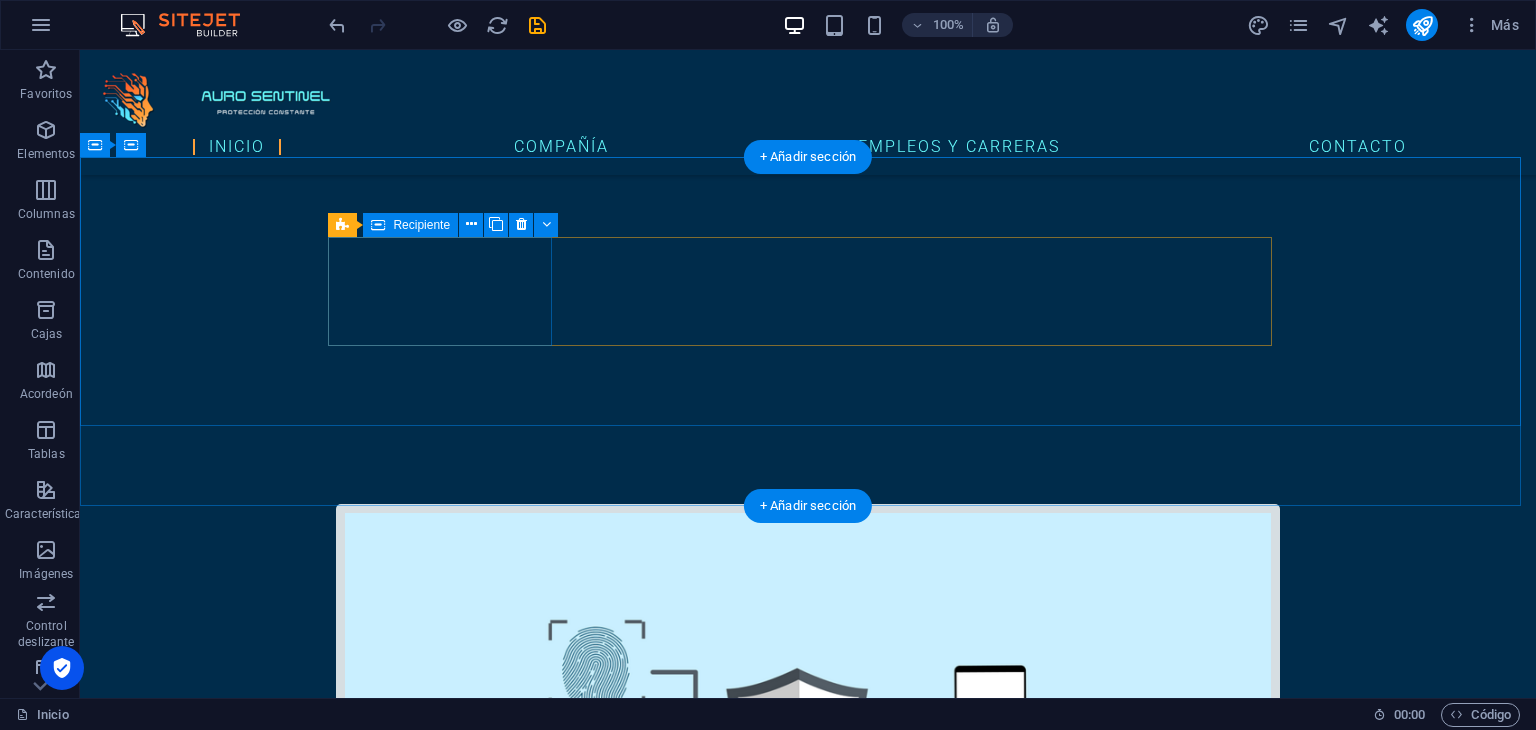click on "ataques cibernéticos en [GEOGRAPHIC_DATA] por minuto" at bounding box center [808, 3922] 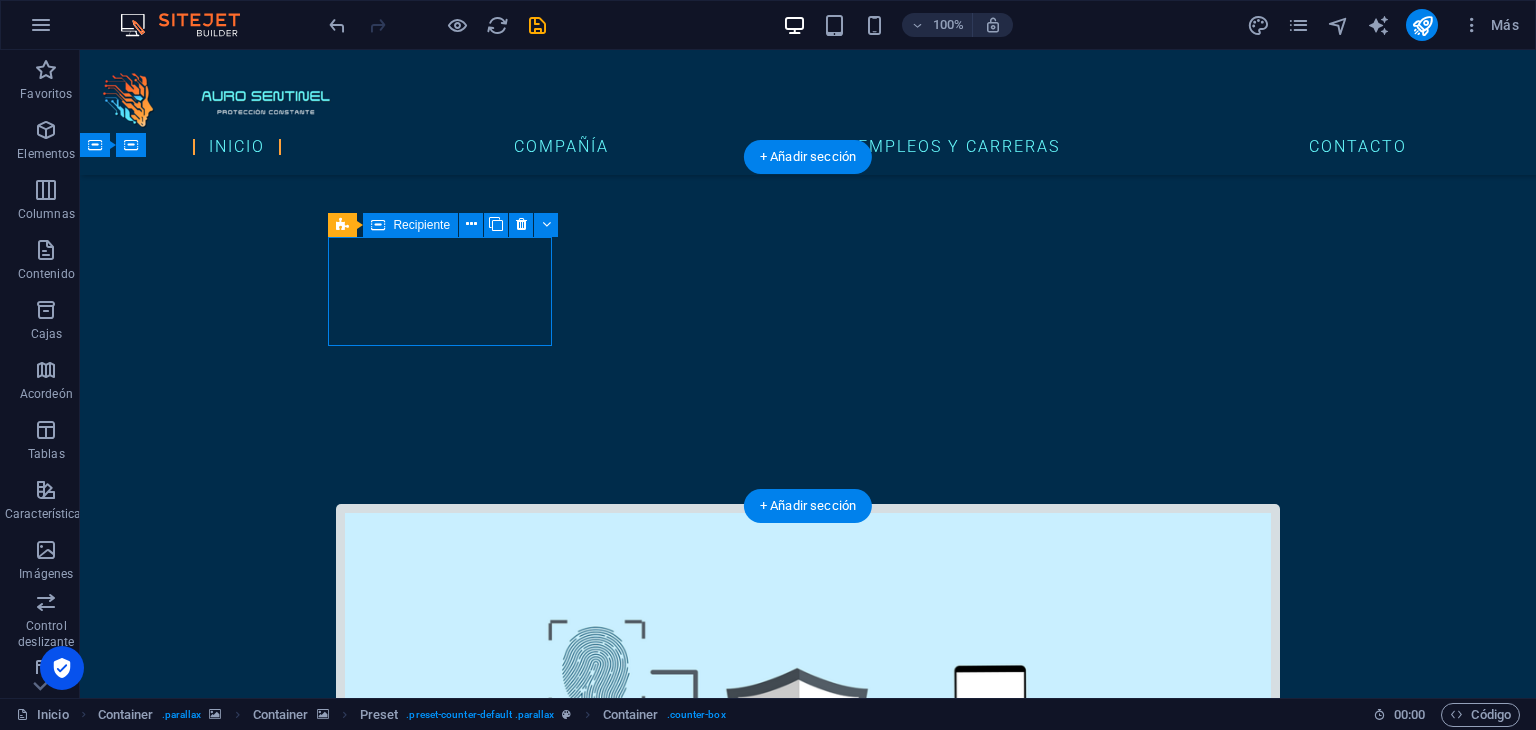 click on "ataques cibernéticos en [GEOGRAPHIC_DATA] por minuto" at bounding box center [808, 3922] 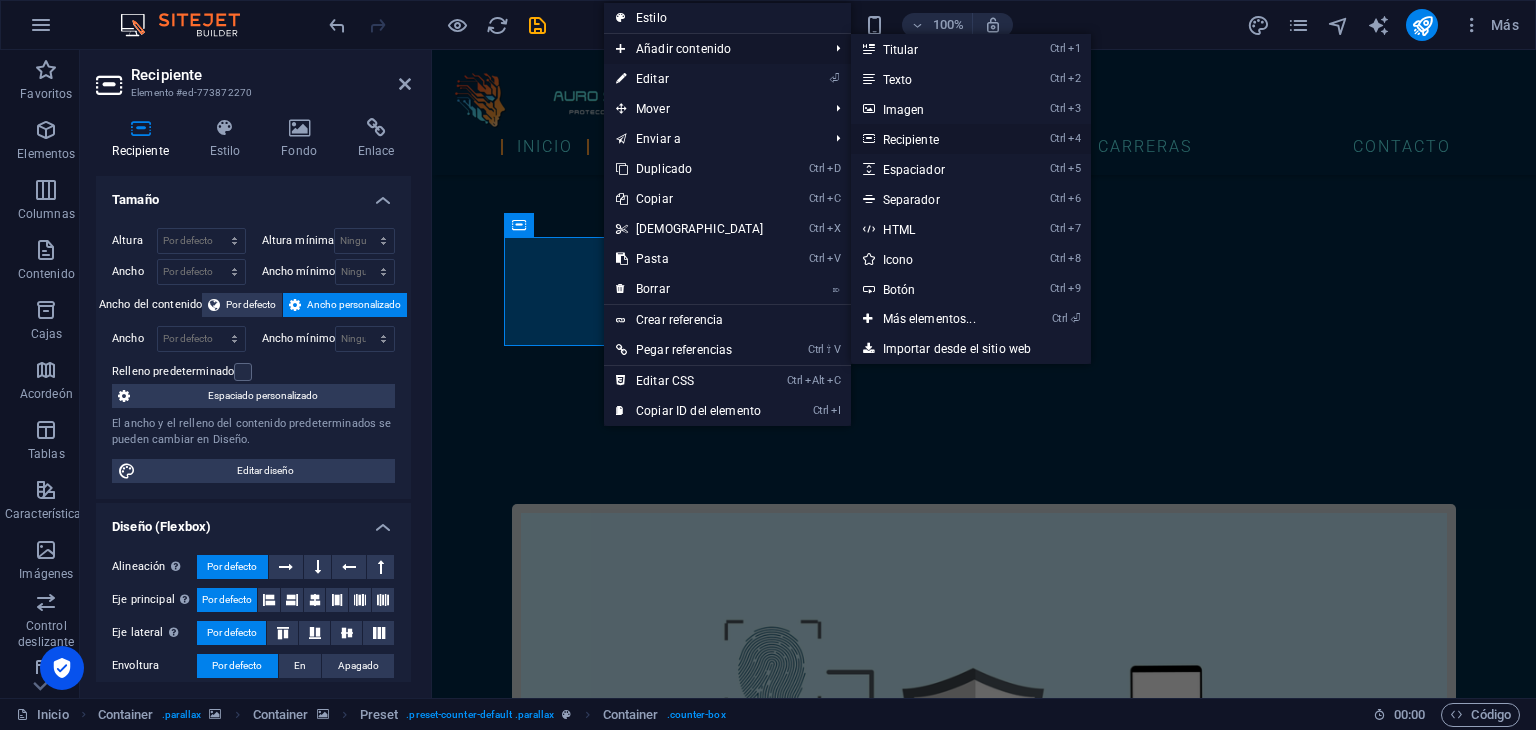 click on "Recipiente" at bounding box center (911, 140) 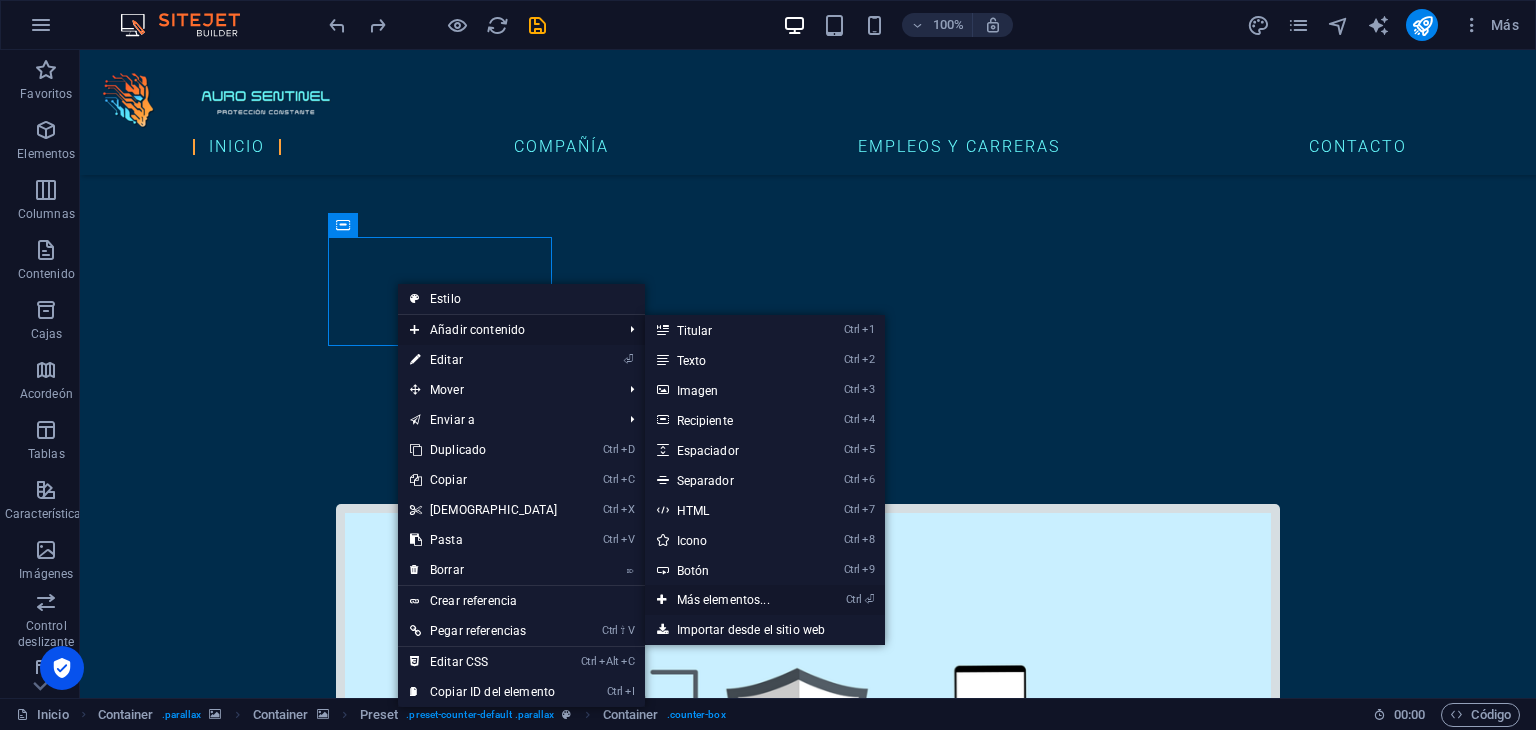 click on "Más elementos..." at bounding box center [723, 600] 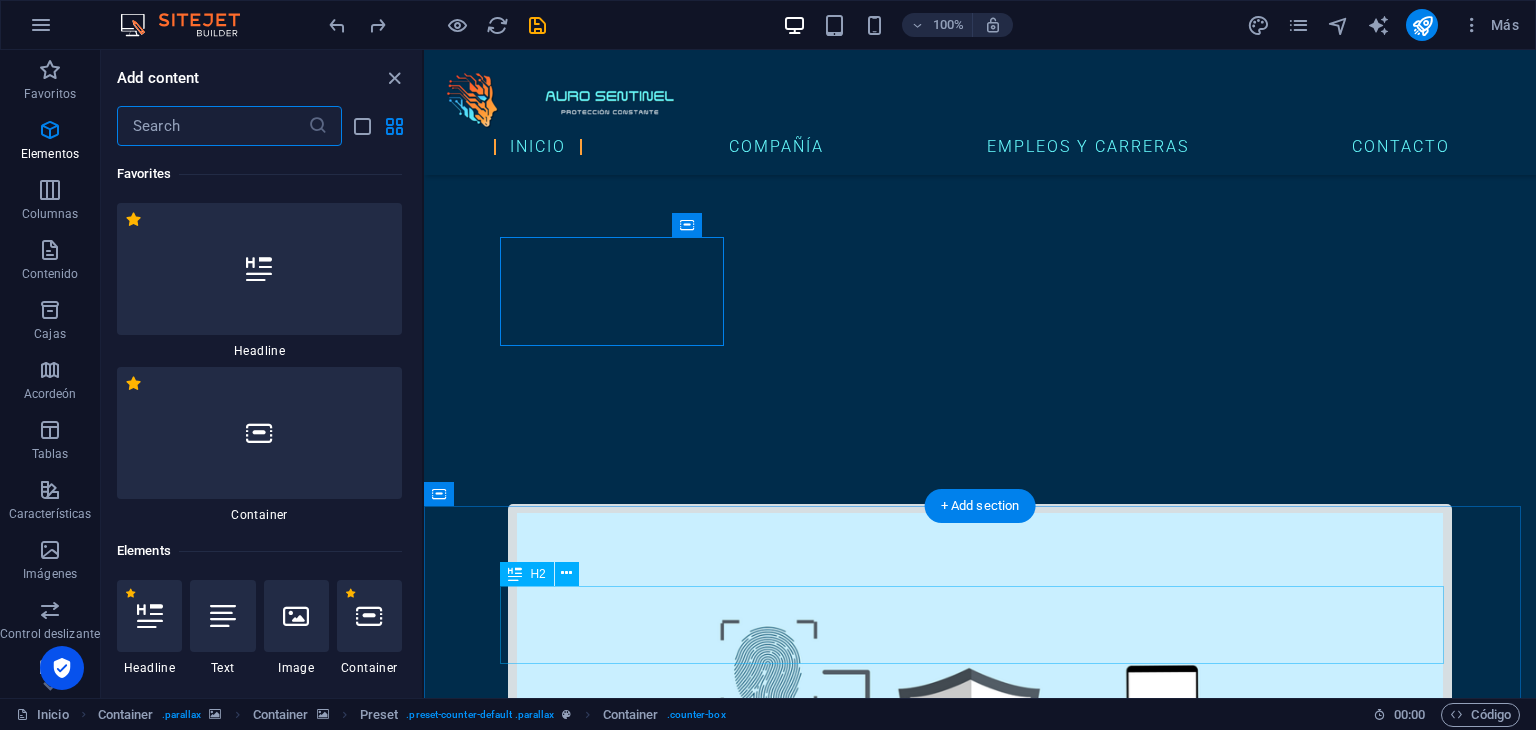 scroll, scrollTop: 376, scrollLeft: 0, axis: vertical 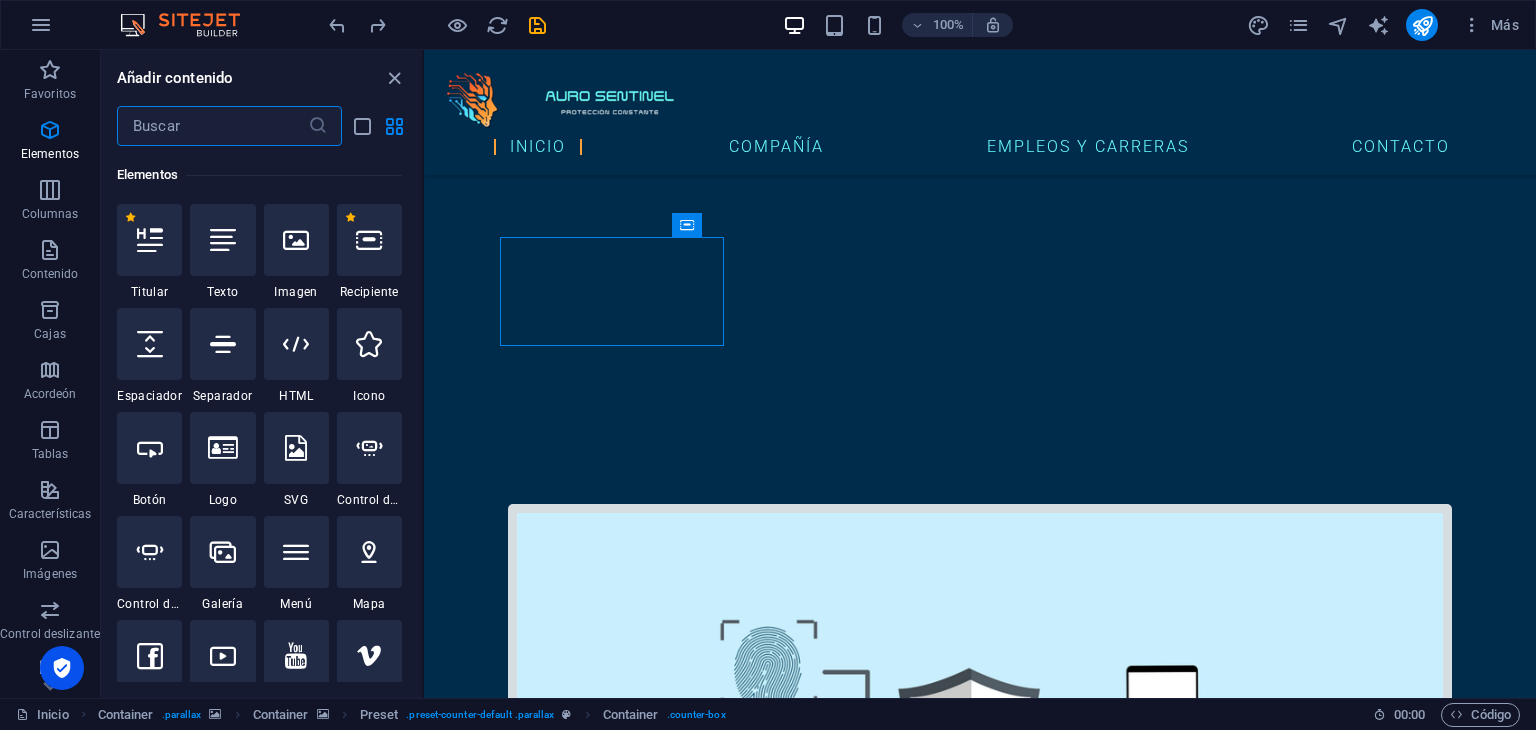click at bounding box center [212, 126] 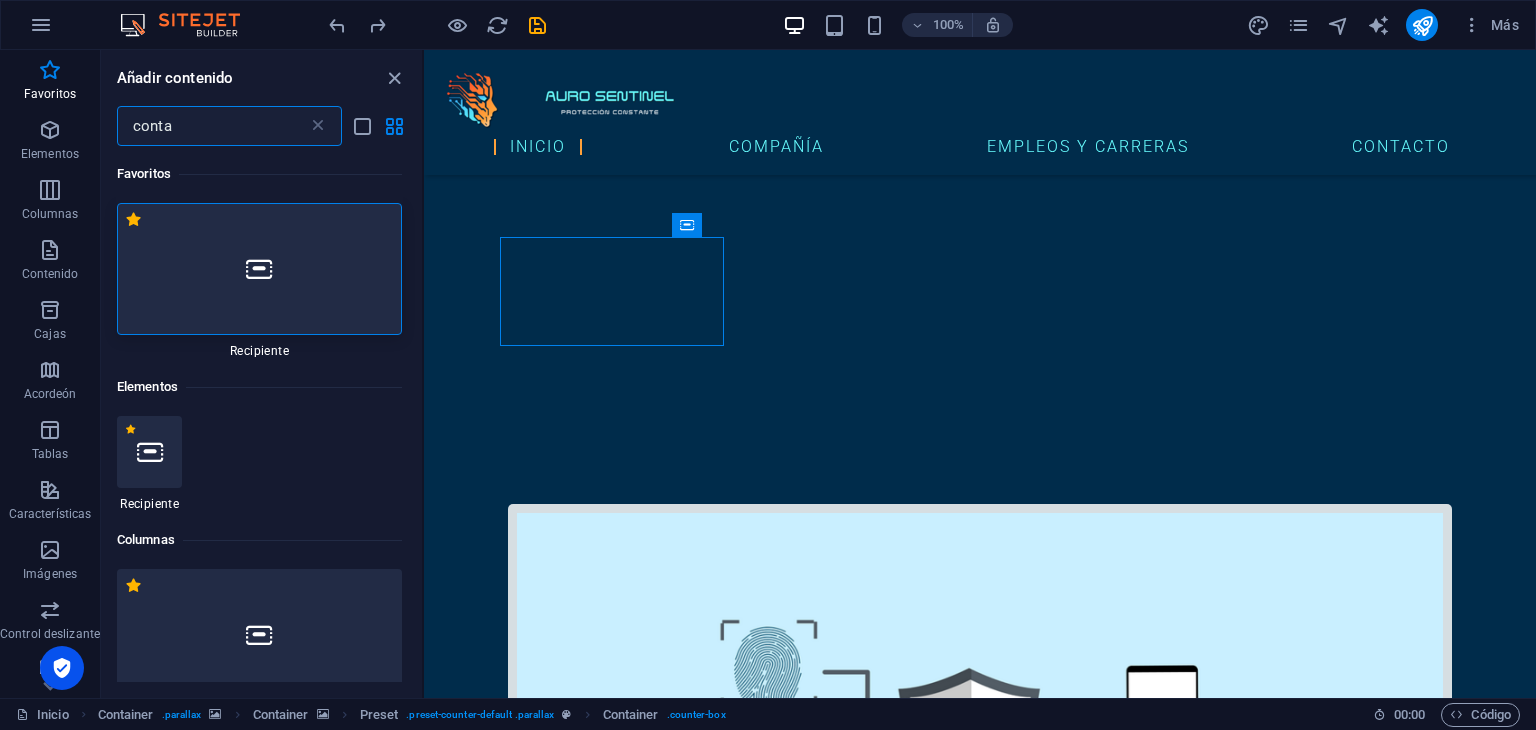 scroll, scrollTop: 0, scrollLeft: 0, axis: both 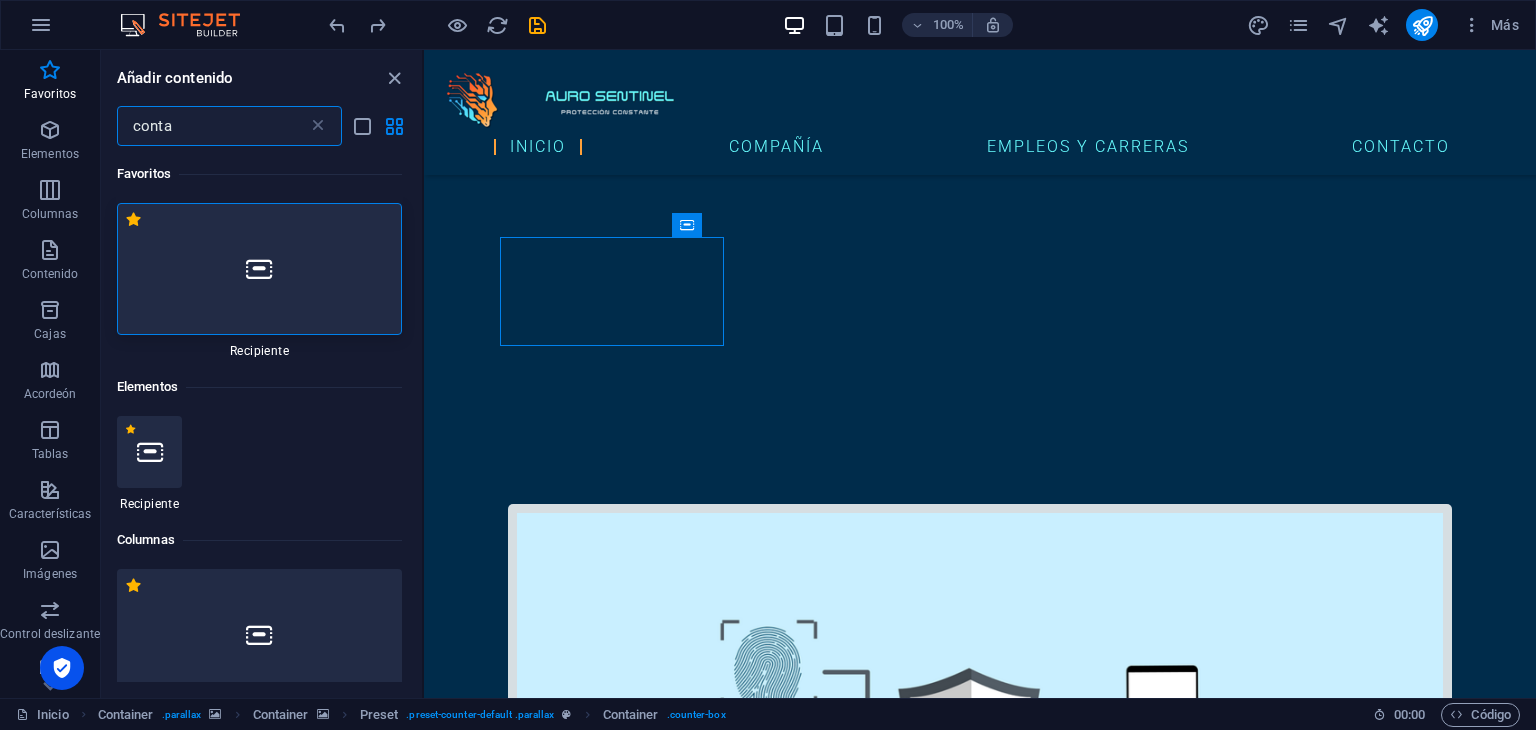 type on "conta" 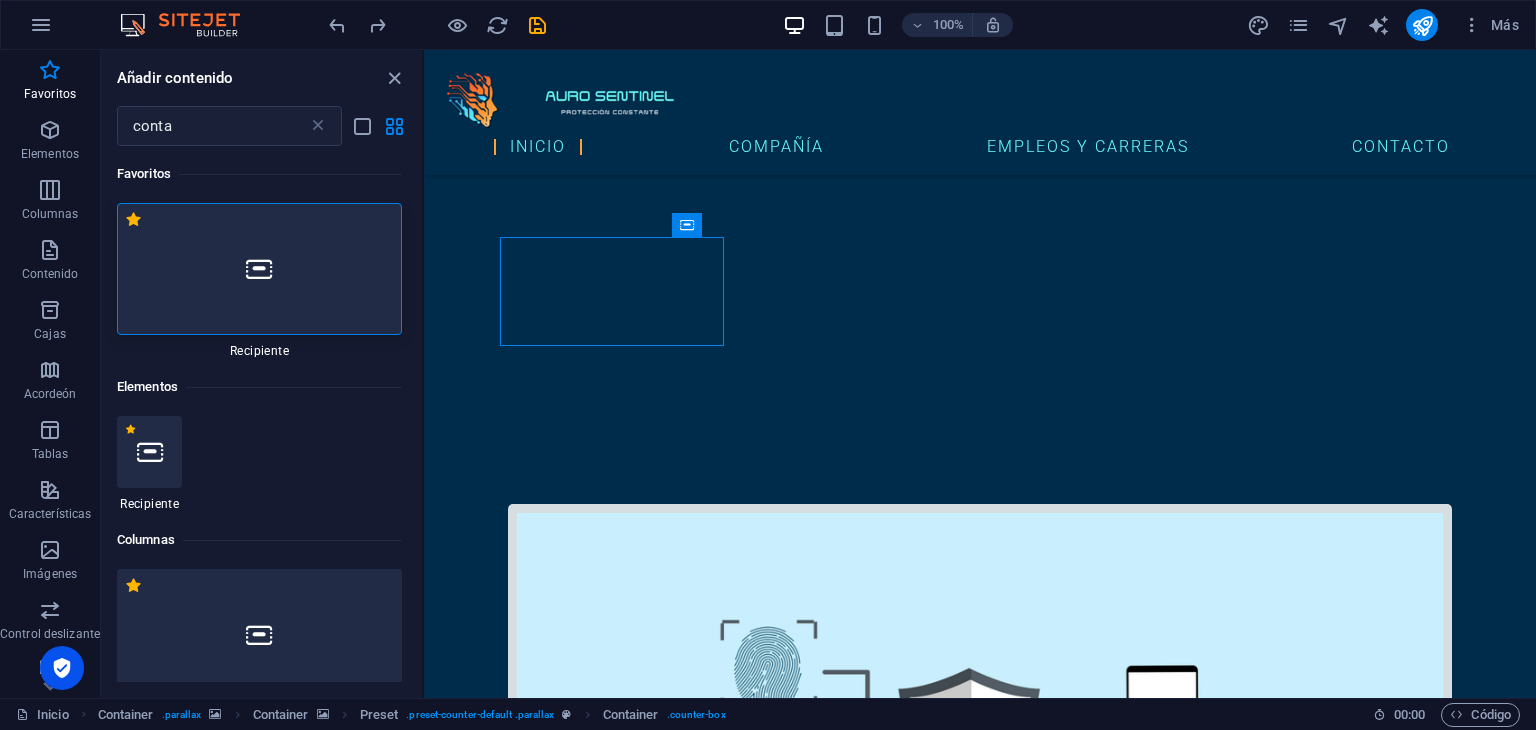 click at bounding box center (259, 269) 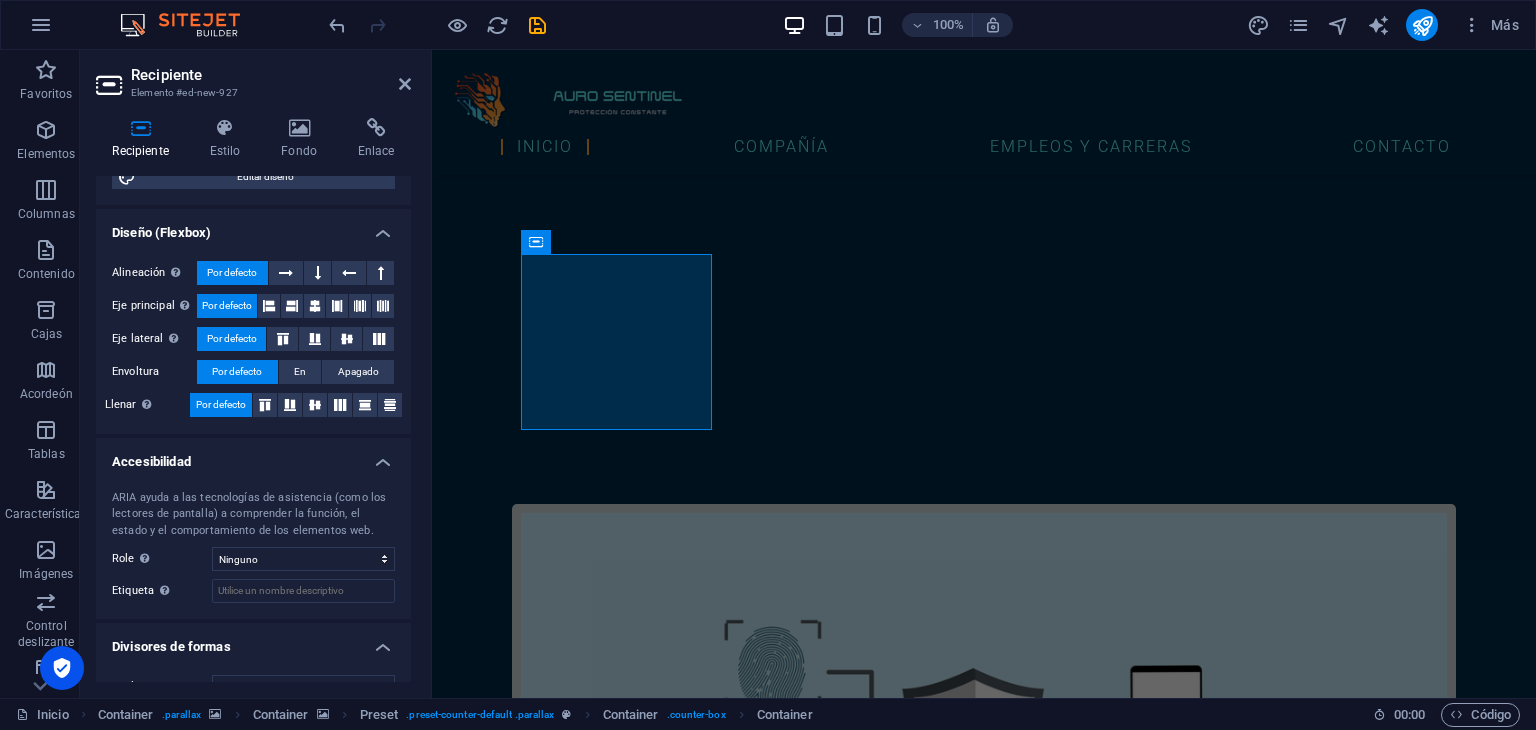 scroll, scrollTop: 325, scrollLeft: 0, axis: vertical 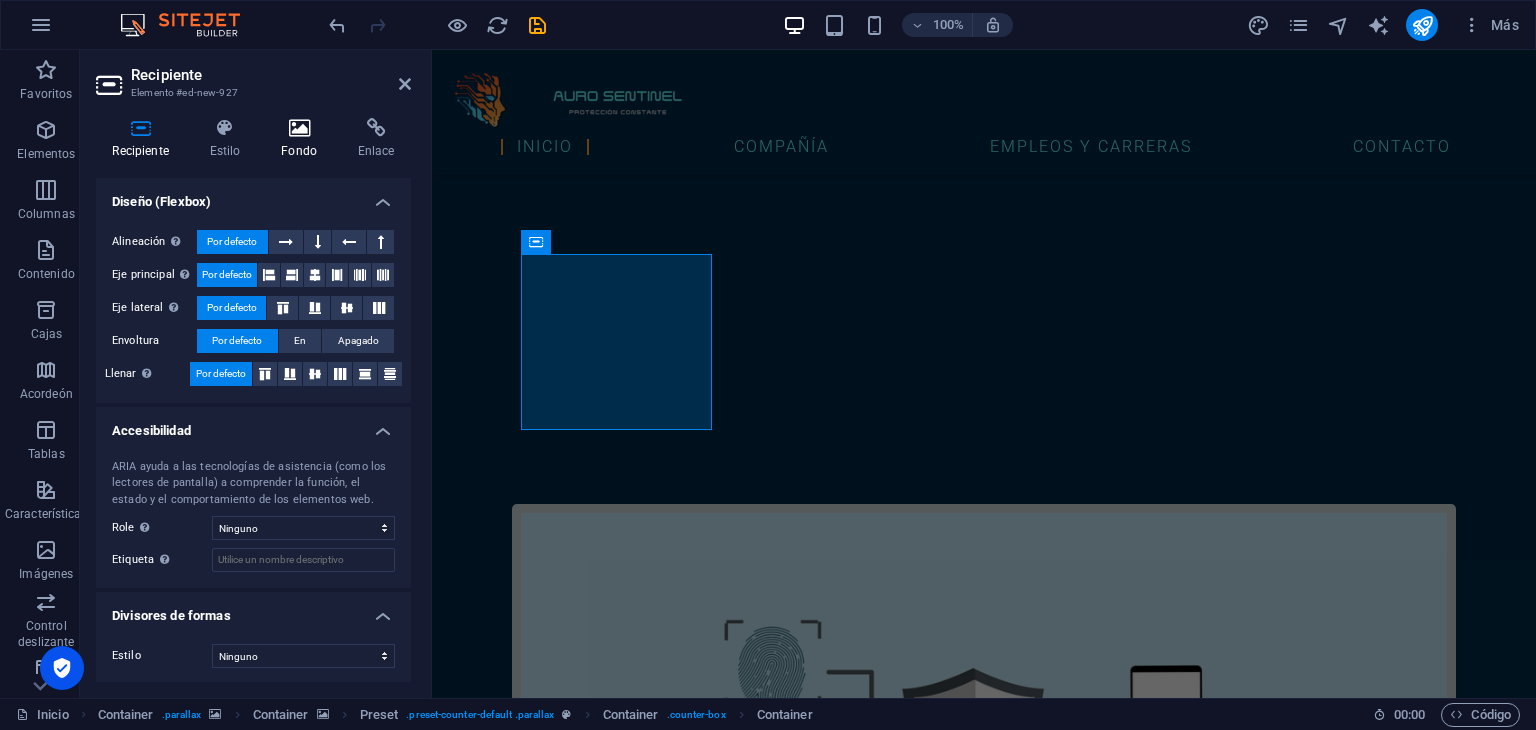click at bounding box center (299, 128) 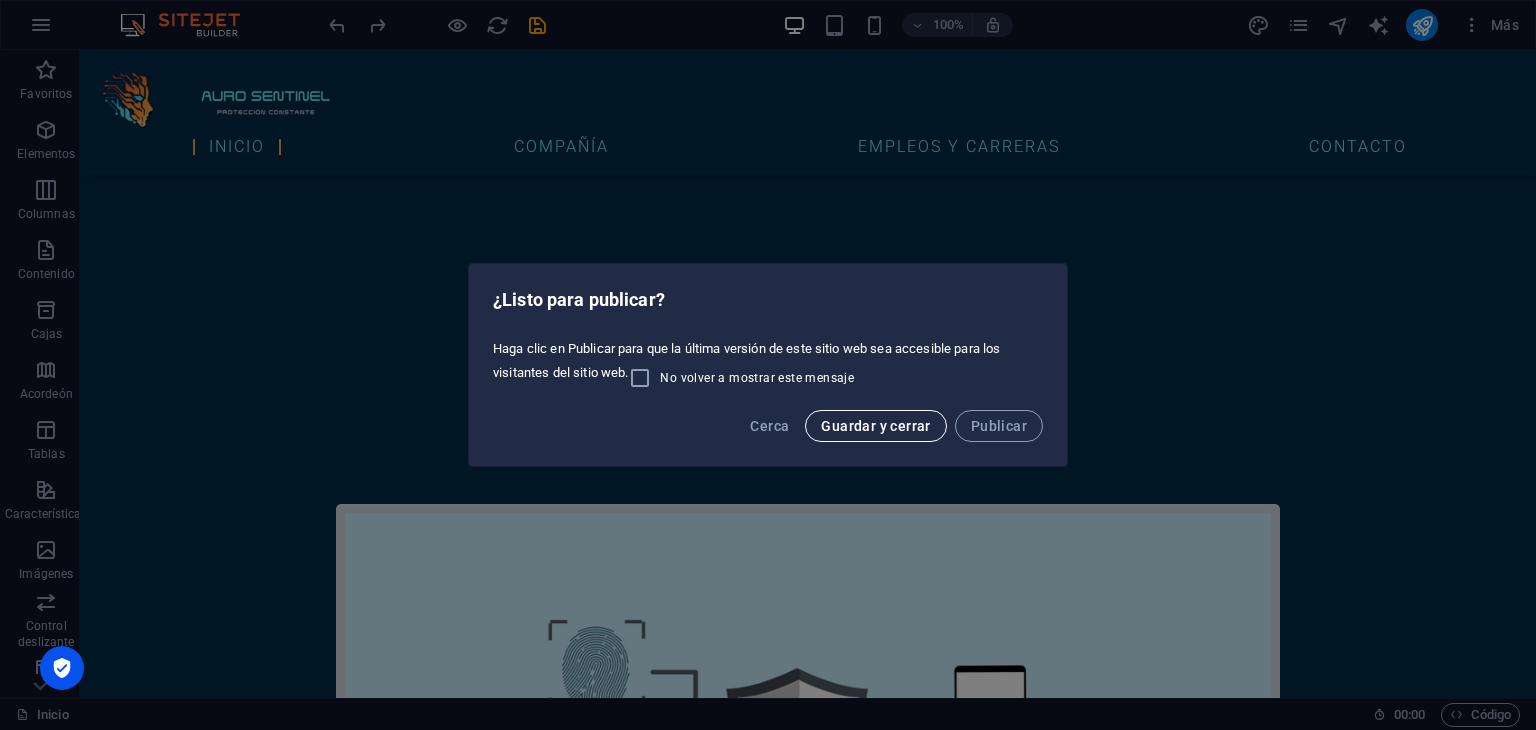 click on "Guardar y cerrar" at bounding box center (875, 426) 